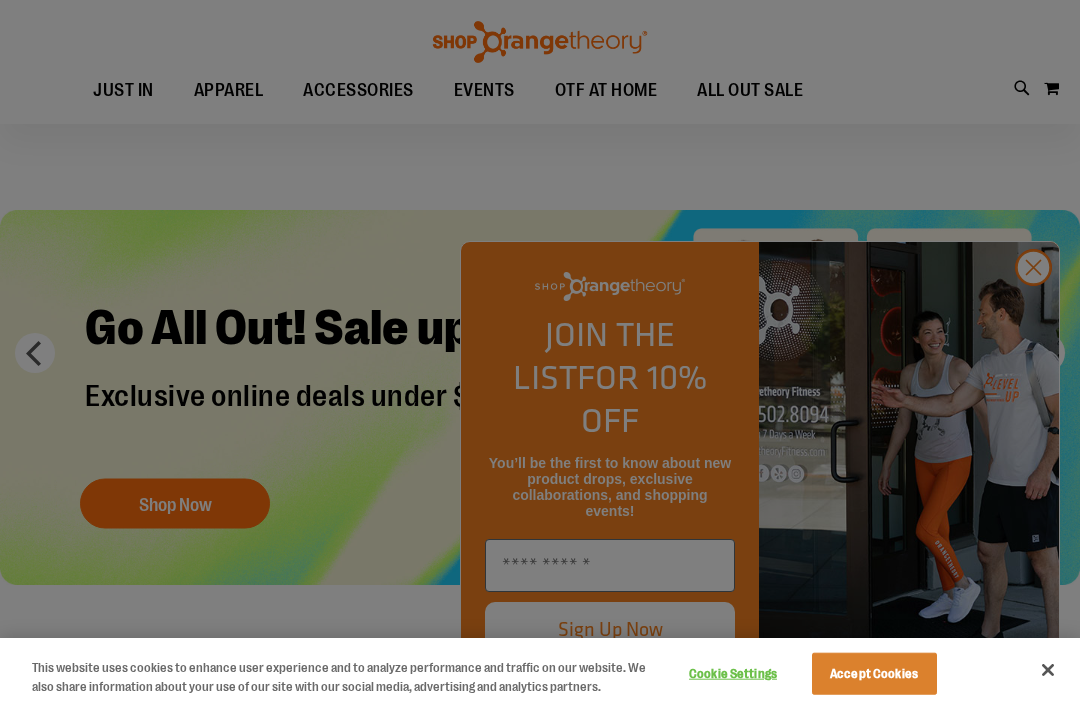 scroll, scrollTop: 3, scrollLeft: 0, axis: vertical 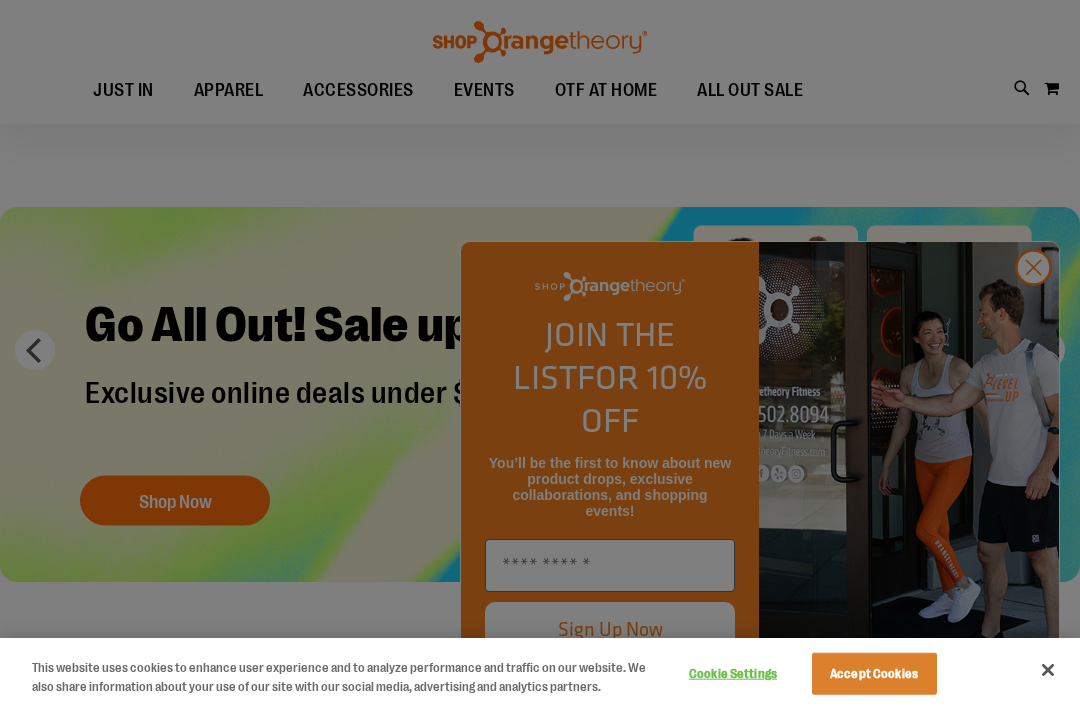 click on "Accept Cookies" at bounding box center (874, 674) 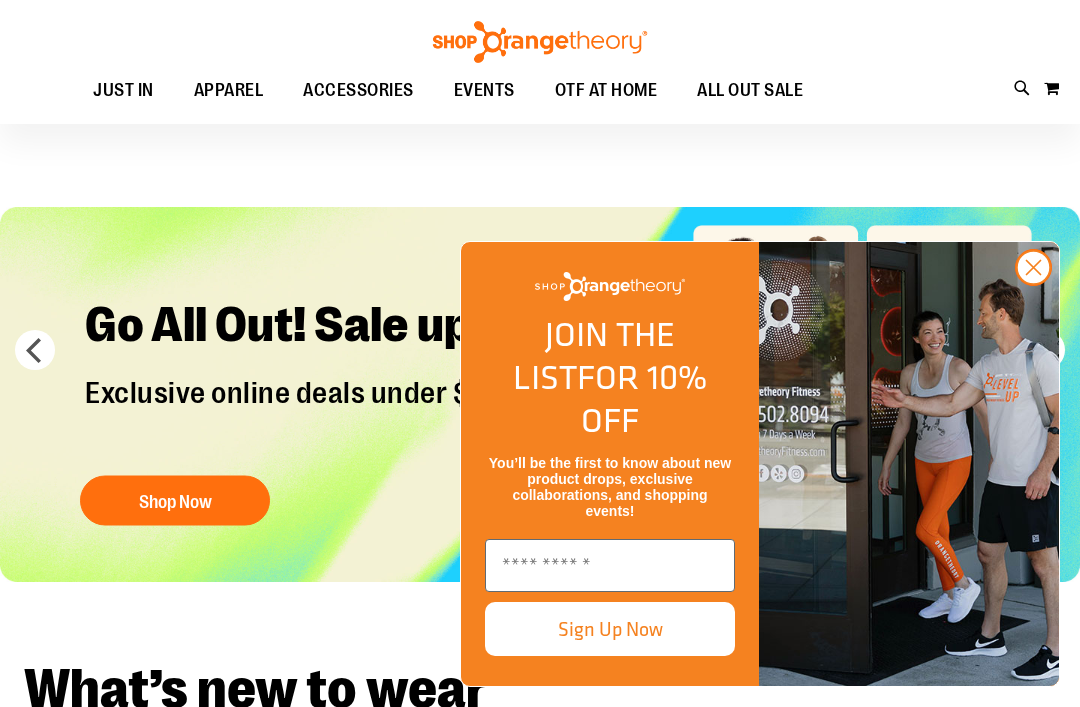 click 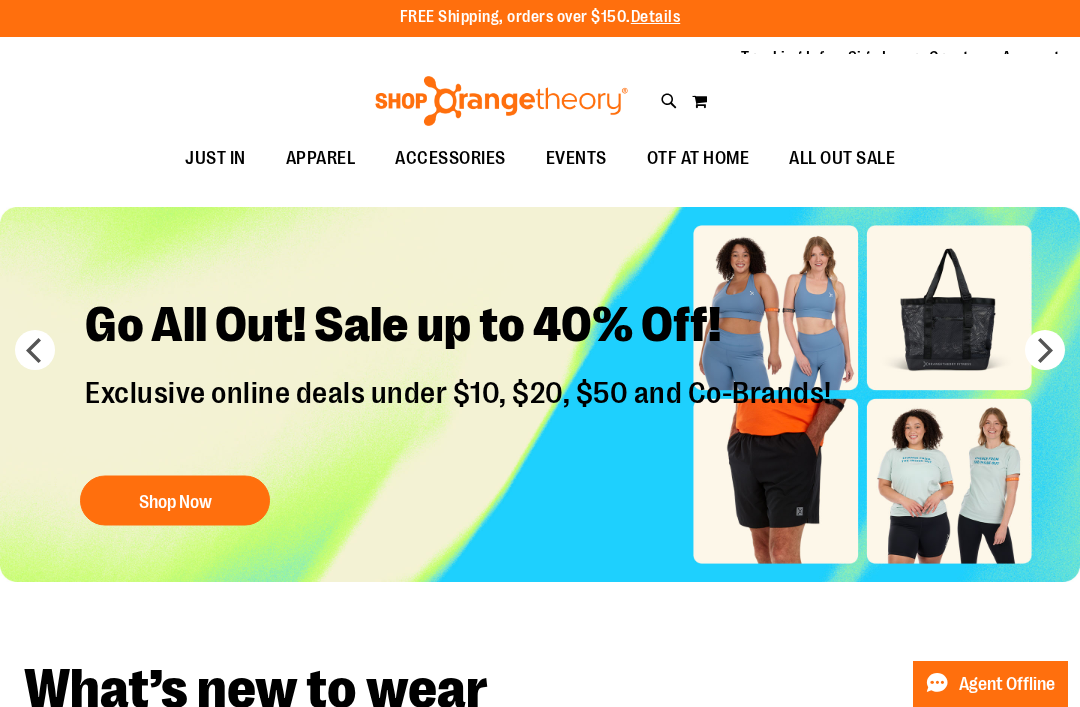 scroll, scrollTop: 0, scrollLeft: 0, axis: both 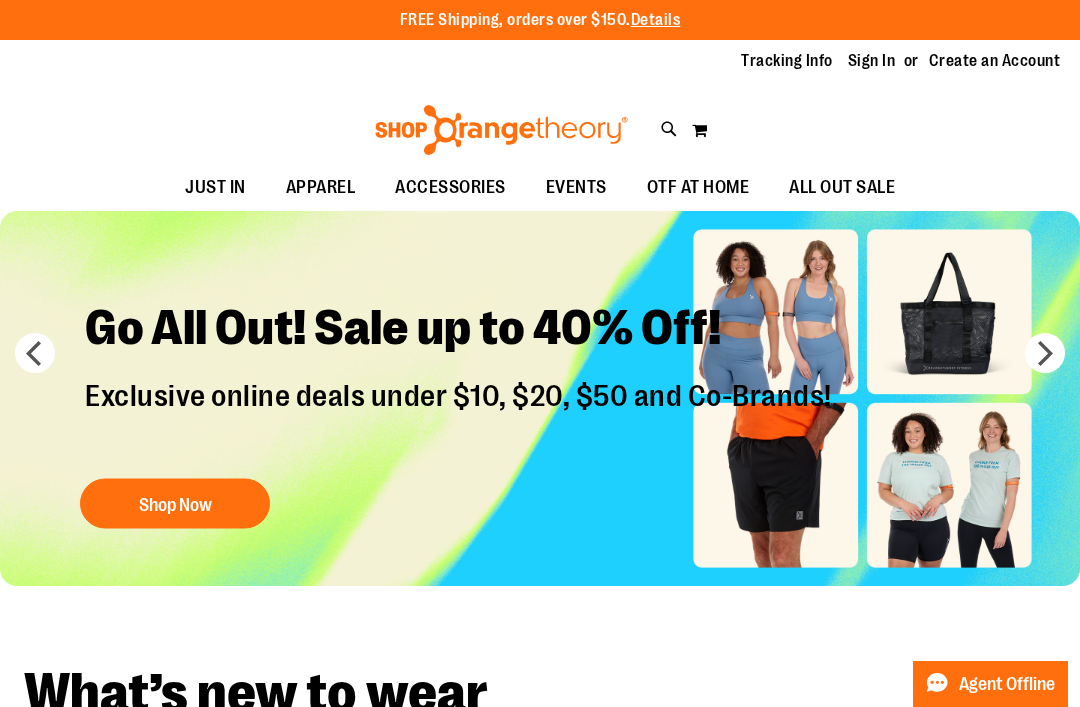 click on "Sign In" at bounding box center (872, 61) 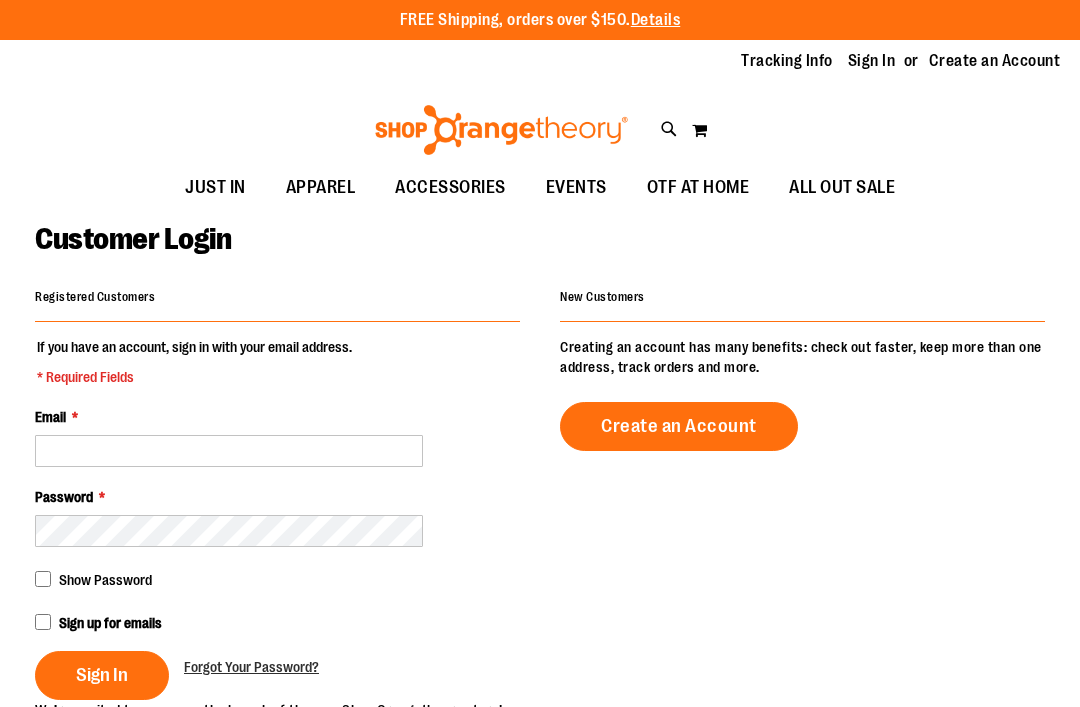 scroll, scrollTop: 274, scrollLeft: 0, axis: vertical 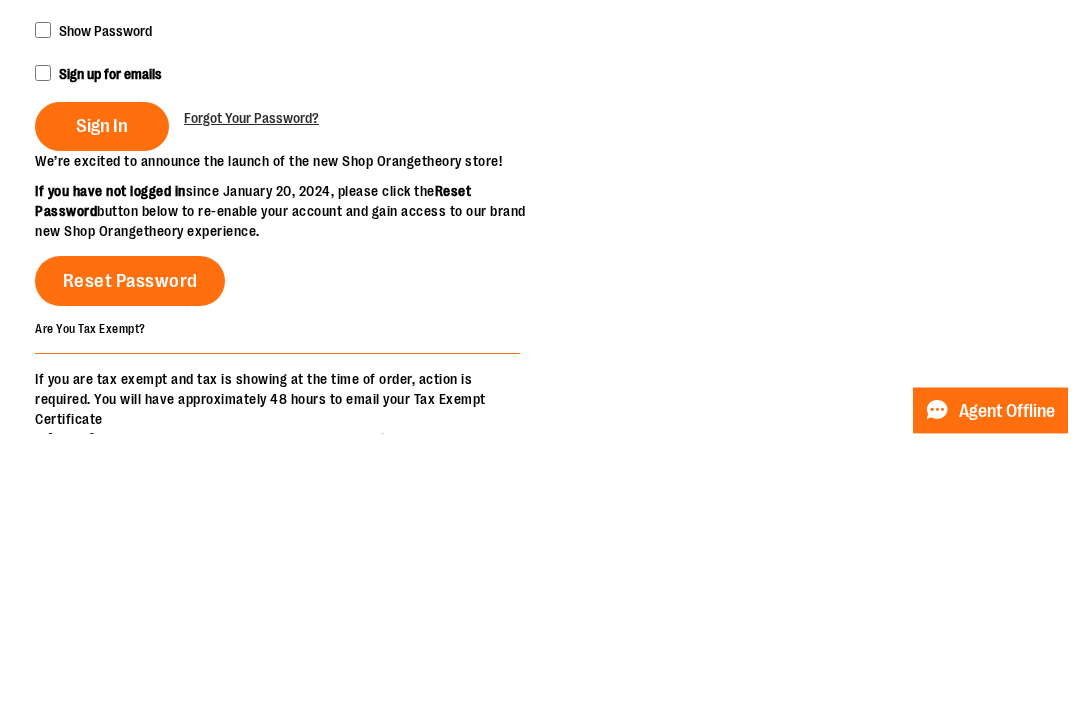 type on "**********" 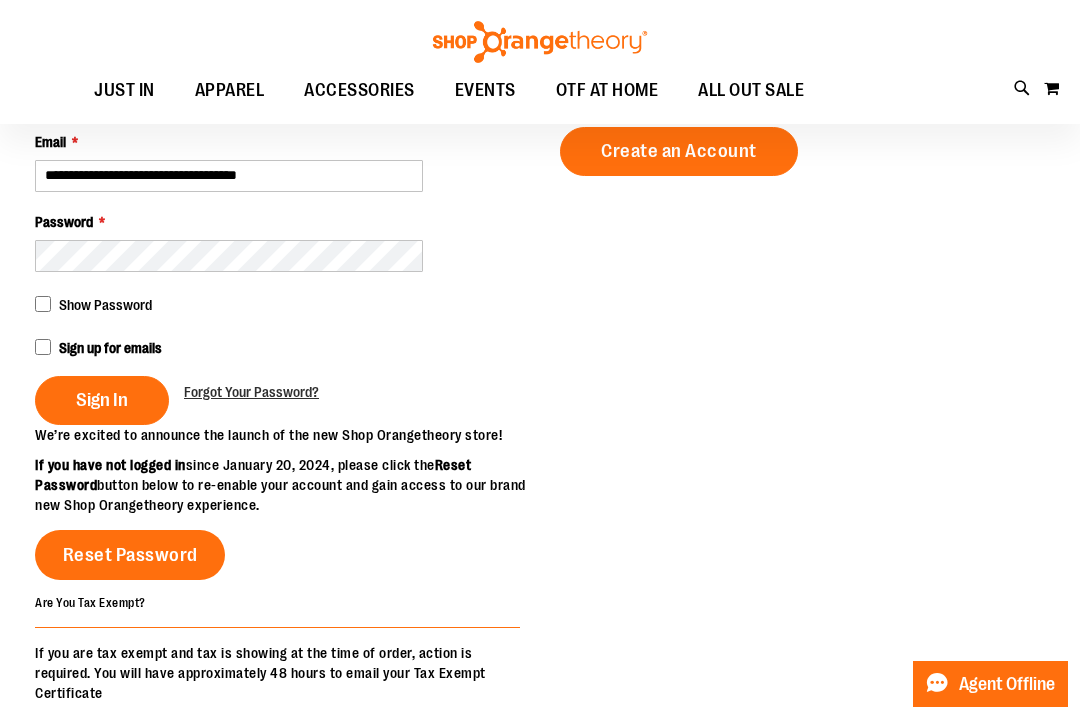 click on "Sign In" at bounding box center (102, 400) 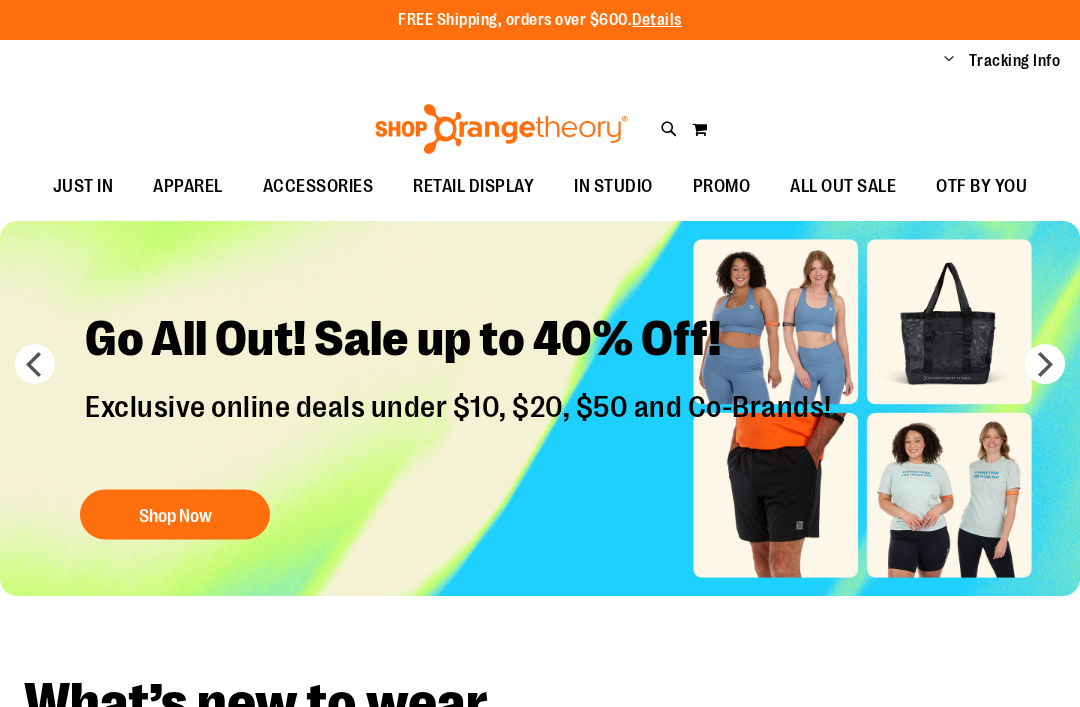 scroll, scrollTop: 0, scrollLeft: 0, axis: both 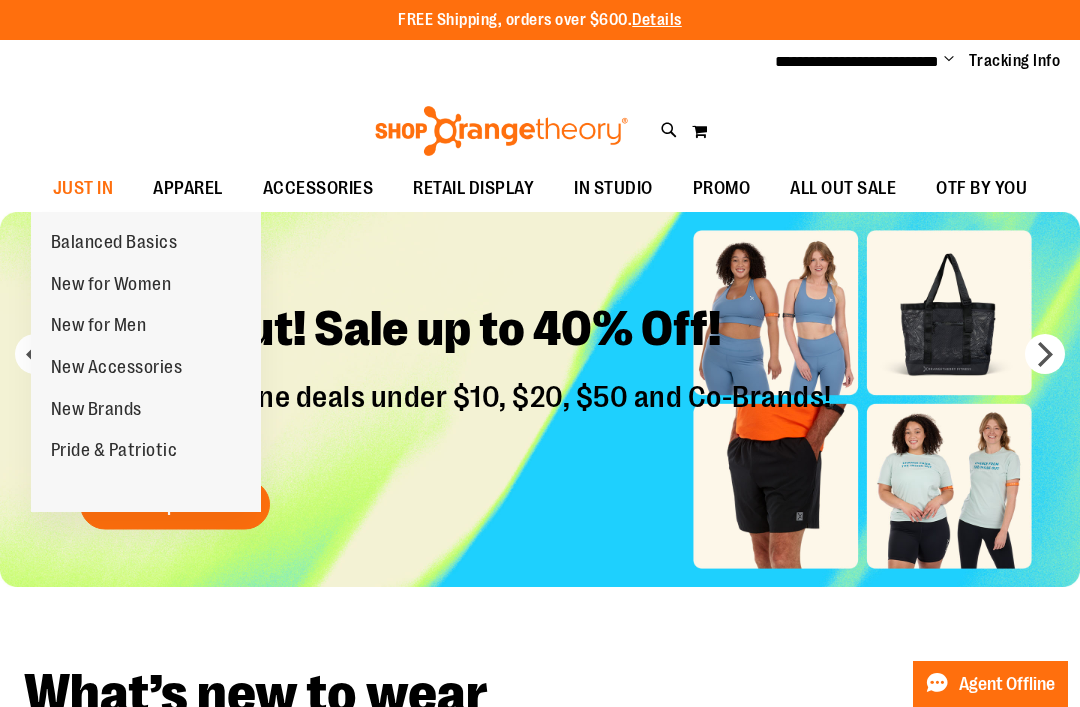 click on "New for Women" at bounding box center (111, 286) 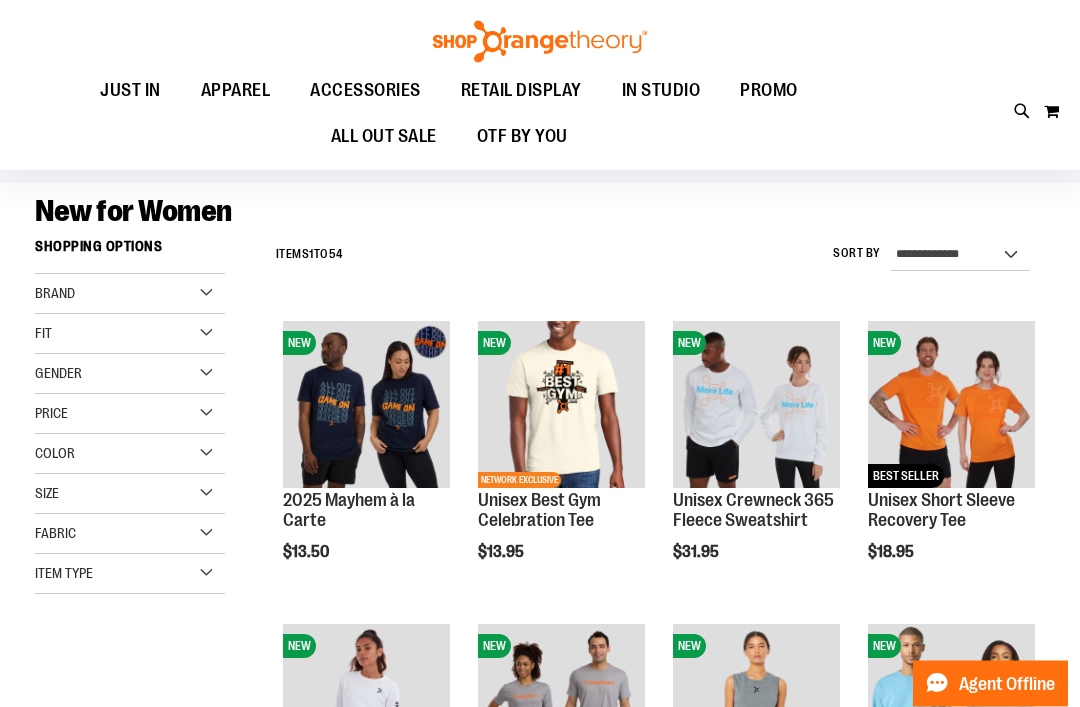 scroll, scrollTop: 75, scrollLeft: 0, axis: vertical 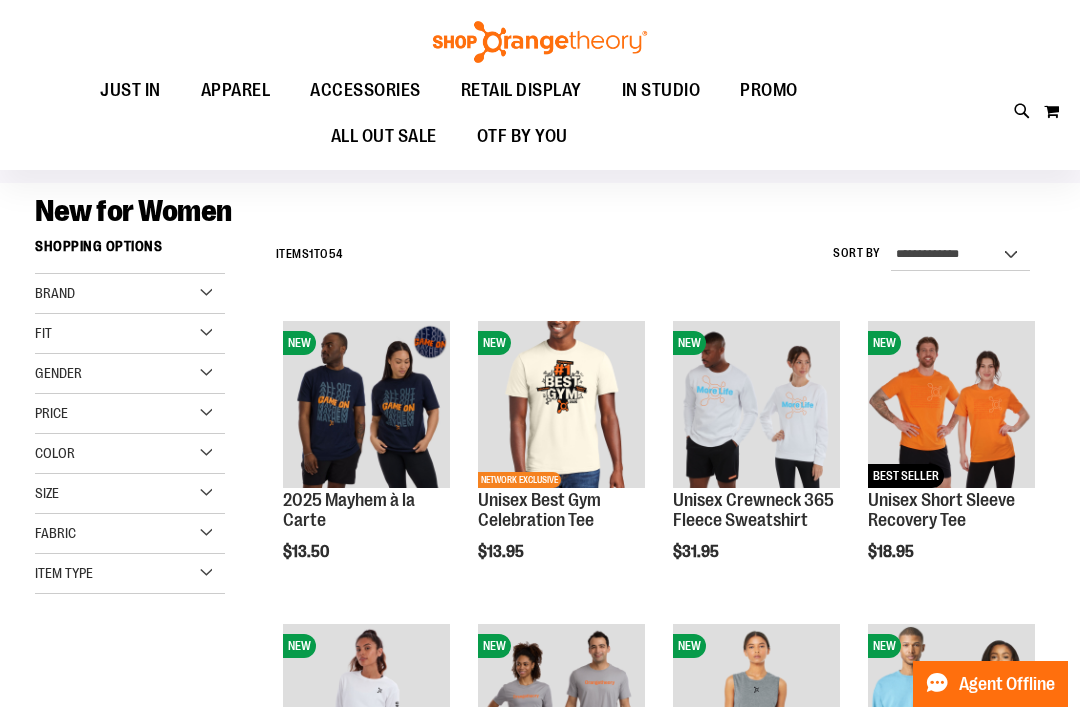 click on "Quickview" at bounding box center (525, 737) 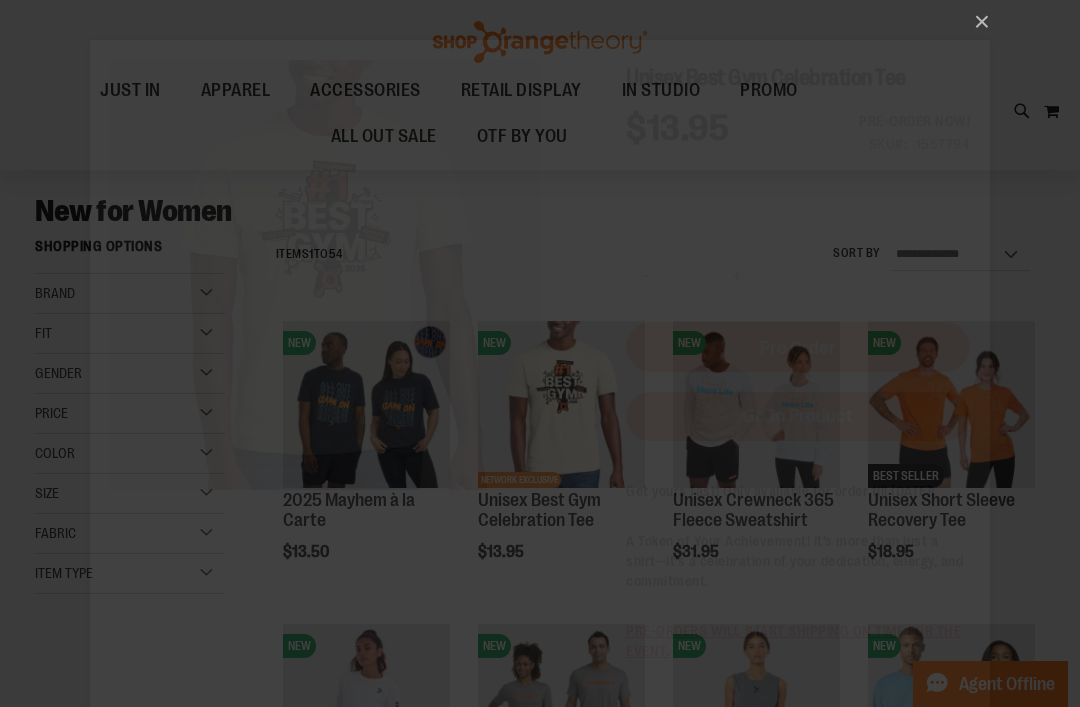 scroll, scrollTop: 0, scrollLeft: 0, axis: both 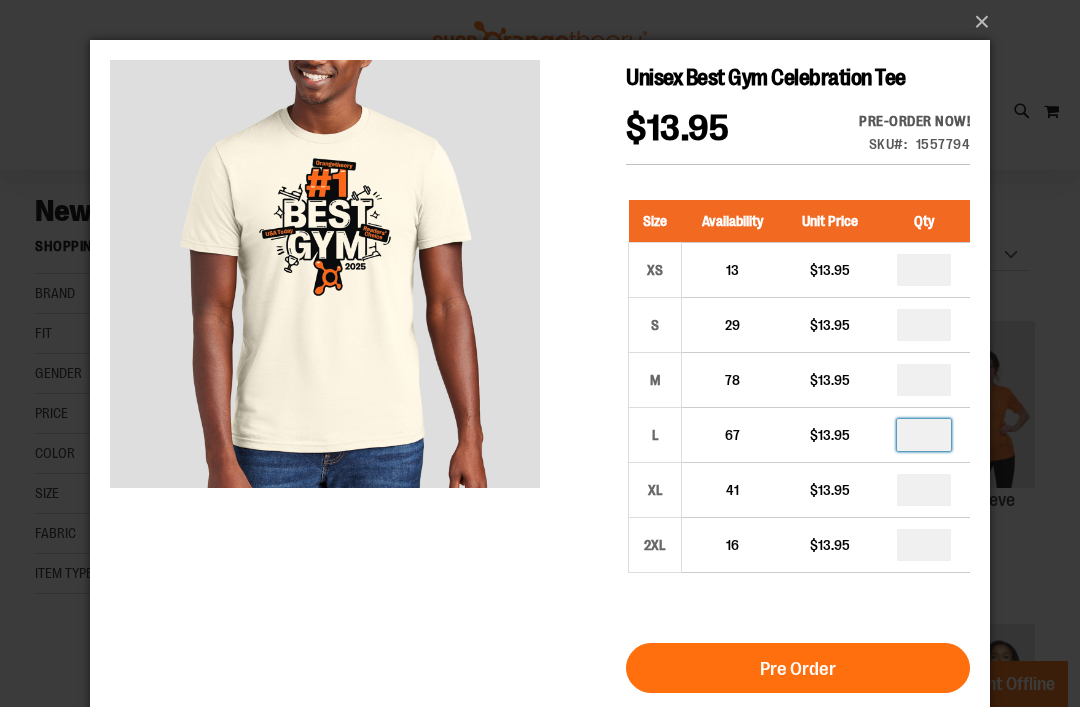 click on "*" at bounding box center [924, 435] 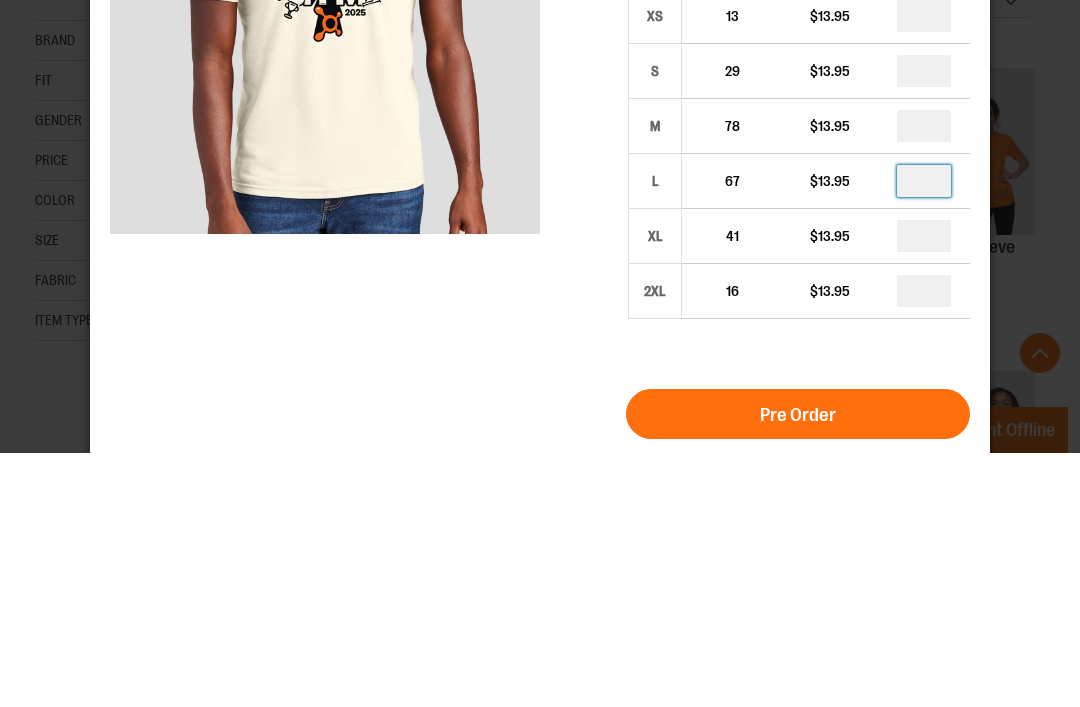 type on "*" 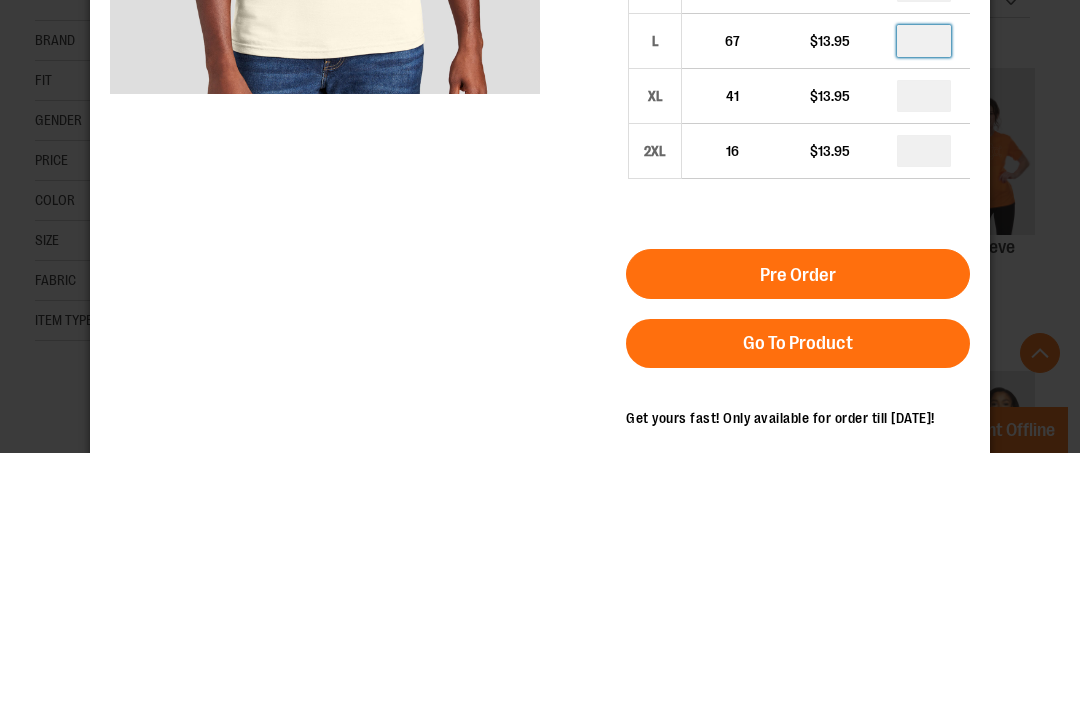scroll, scrollTop: 146, scrollLeft: 0, axis: vertical 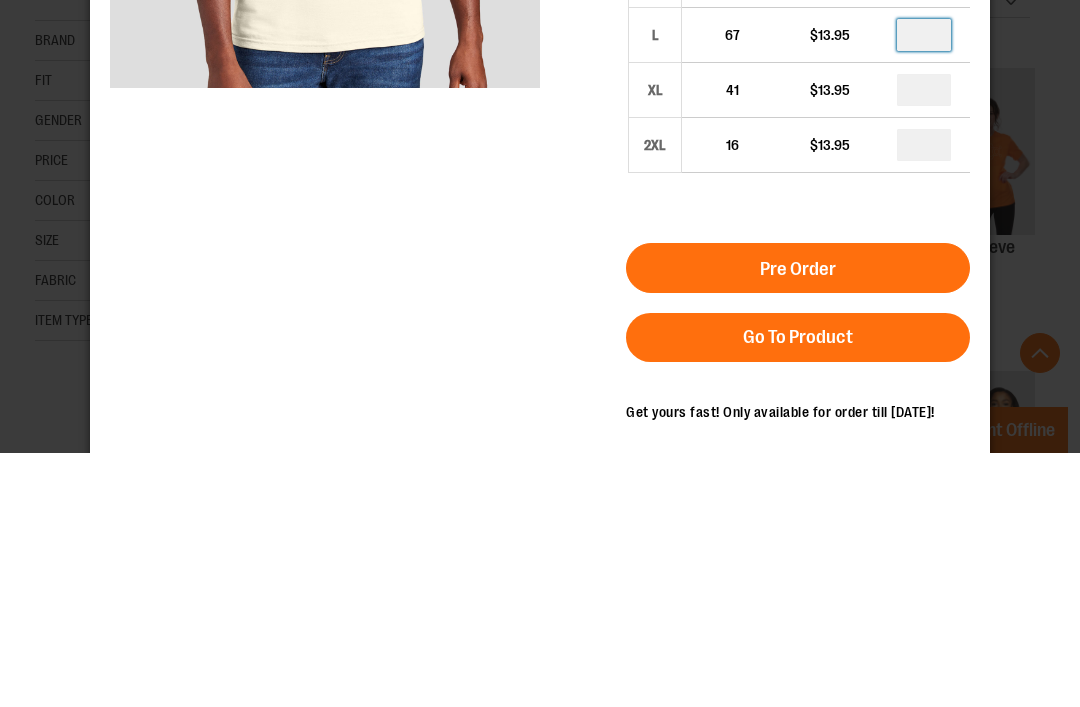 click on "Pre Order" at bounding box center [798, 268] 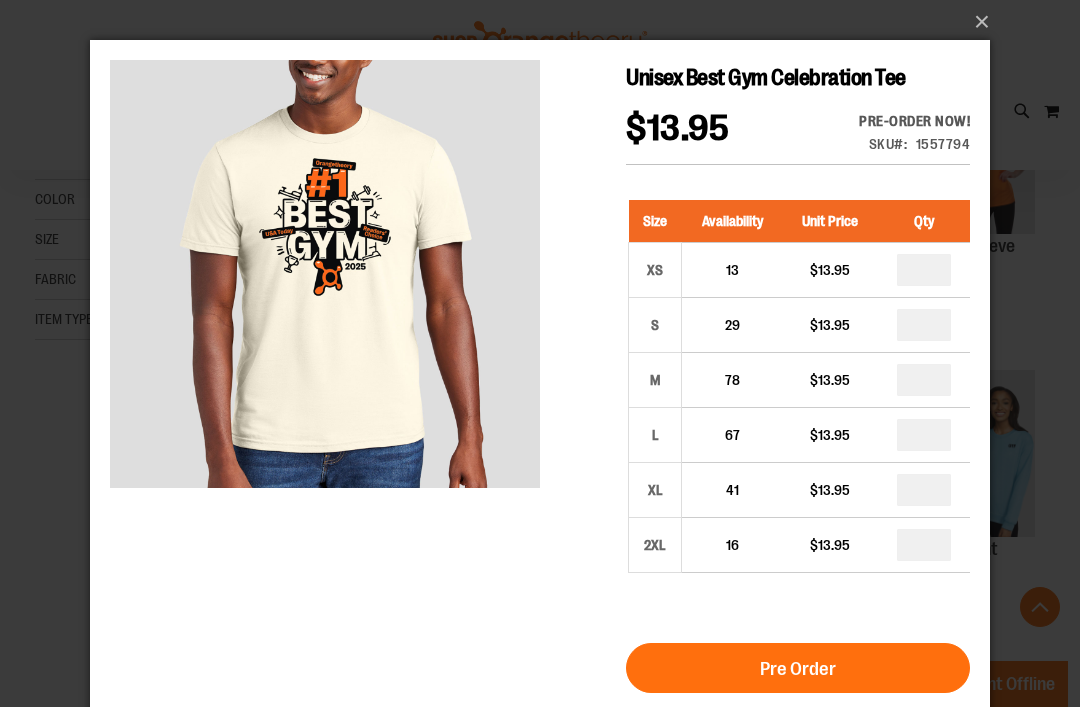 scroll, scrollTop: 0, scrollLeft: 0, axis: both 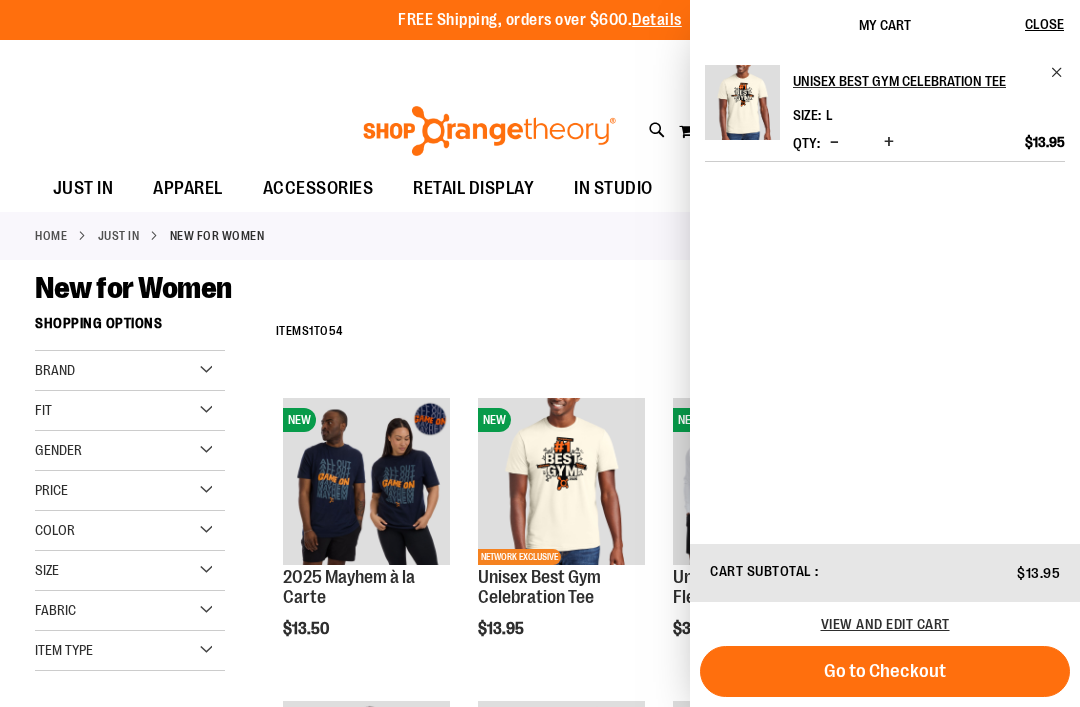 click on "Close" at bounding box center [1044, 24] 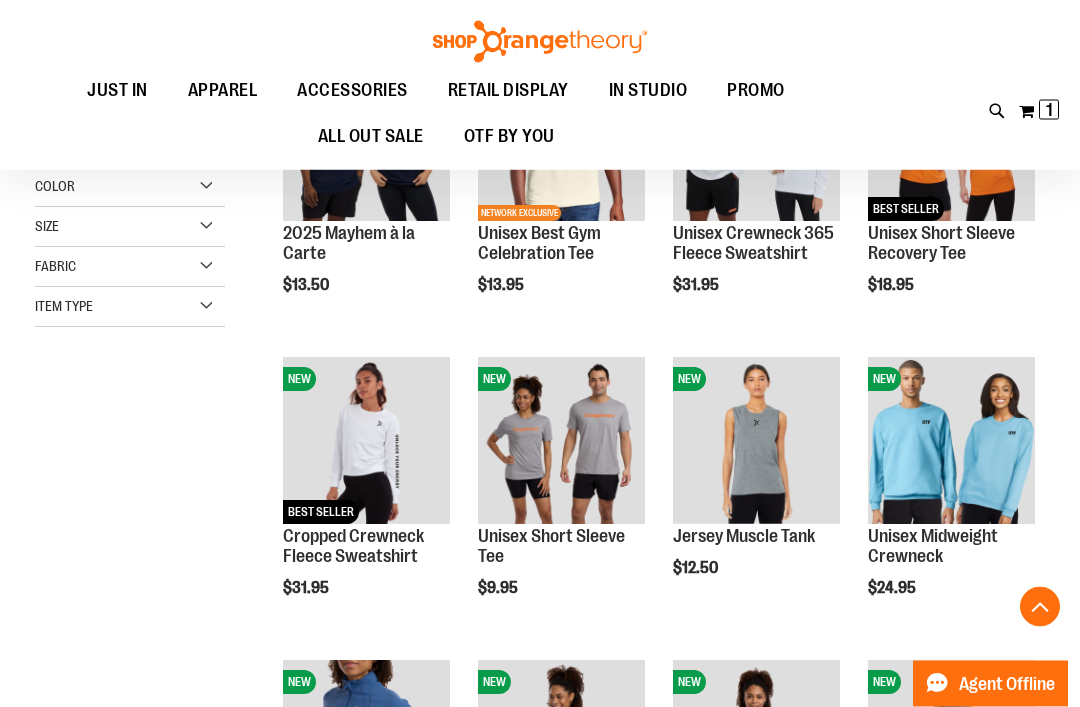 scroll, scrollTop: 342, scrollLeft: 0, axis: vertical 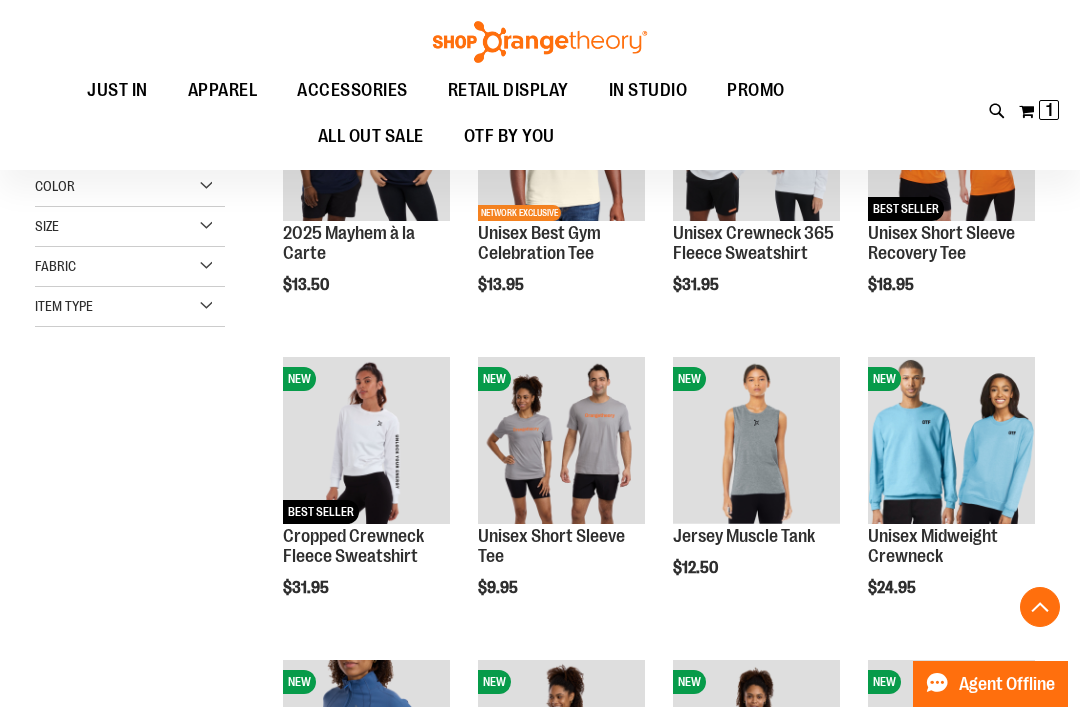 click on "Quickview" at bounding box center (915, 783) 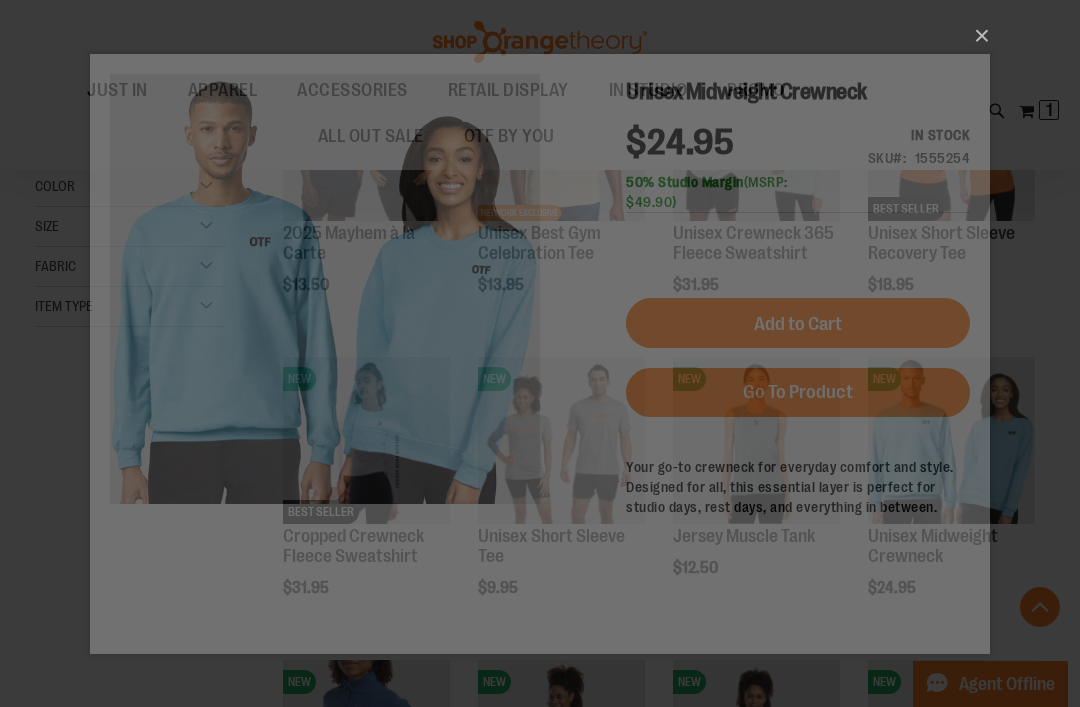 scroll, scrollTop: 0, scrollLeft: 0, axis: both 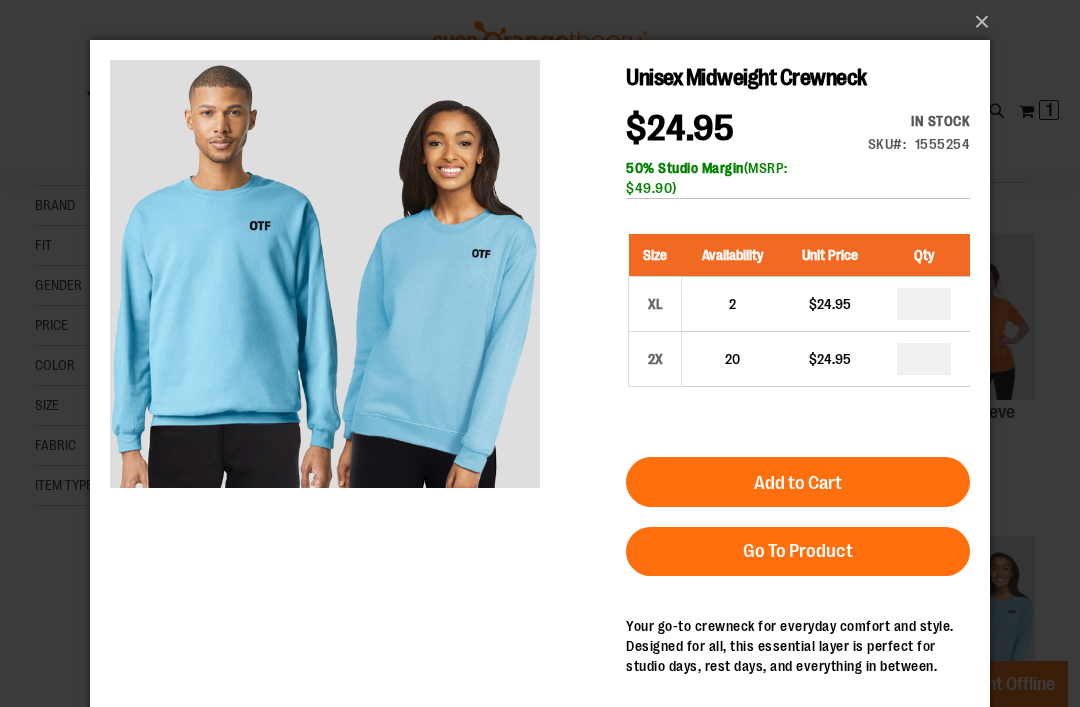 click on "×" at bounding box center (546, 22) 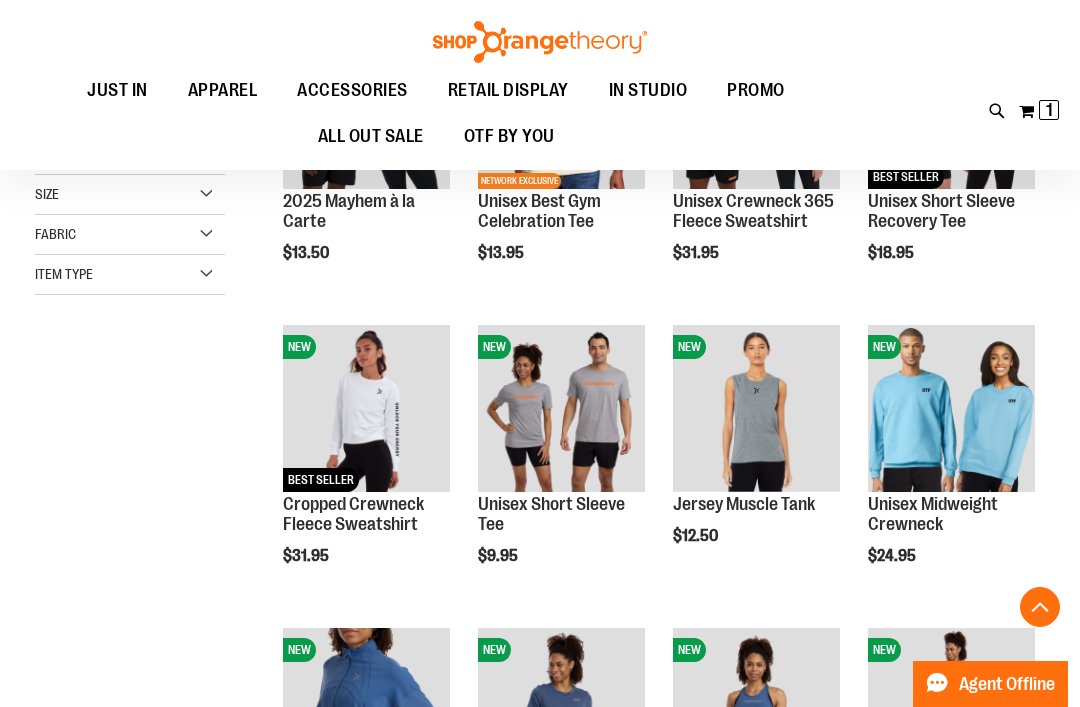 scroll, scrollTop: 421, scrollLeft: 0, axis: vertical 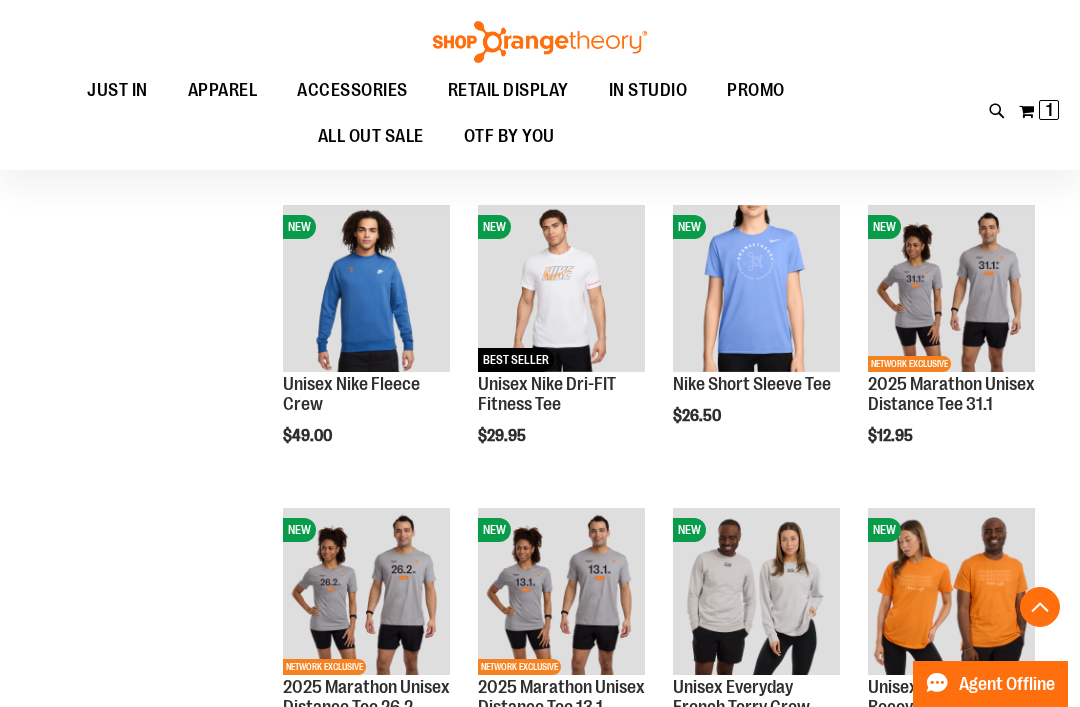 click on "Quickview" at bounding box center (720, 611) 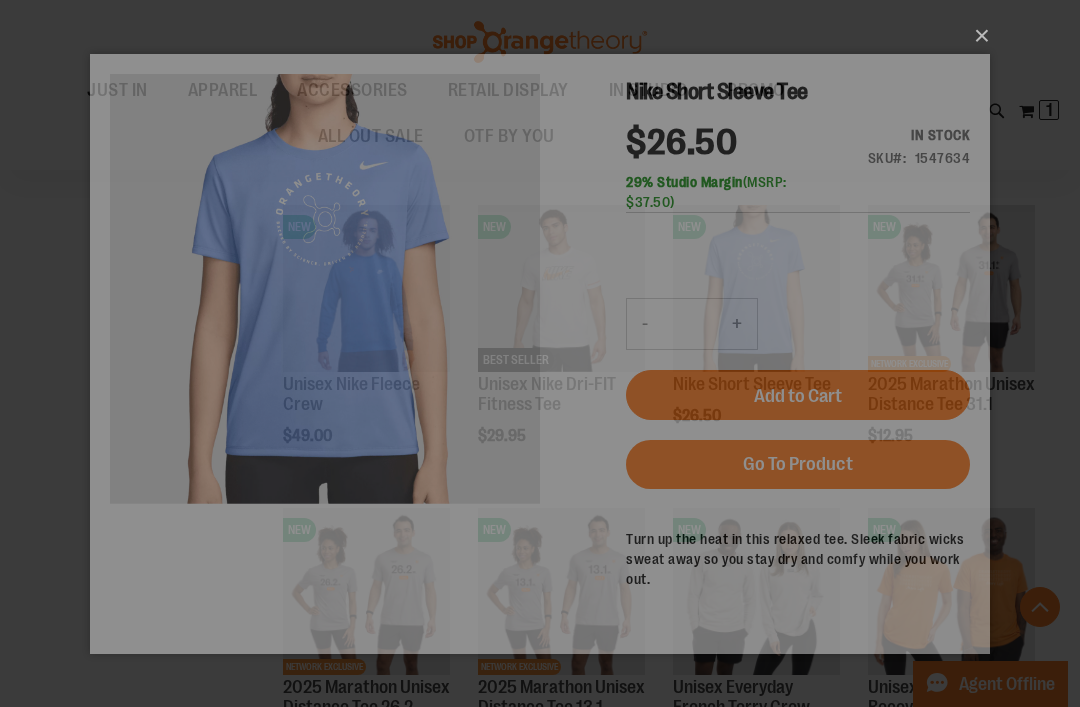 scroll, scrollTop: 0, scrollLeft: 0, axis: both 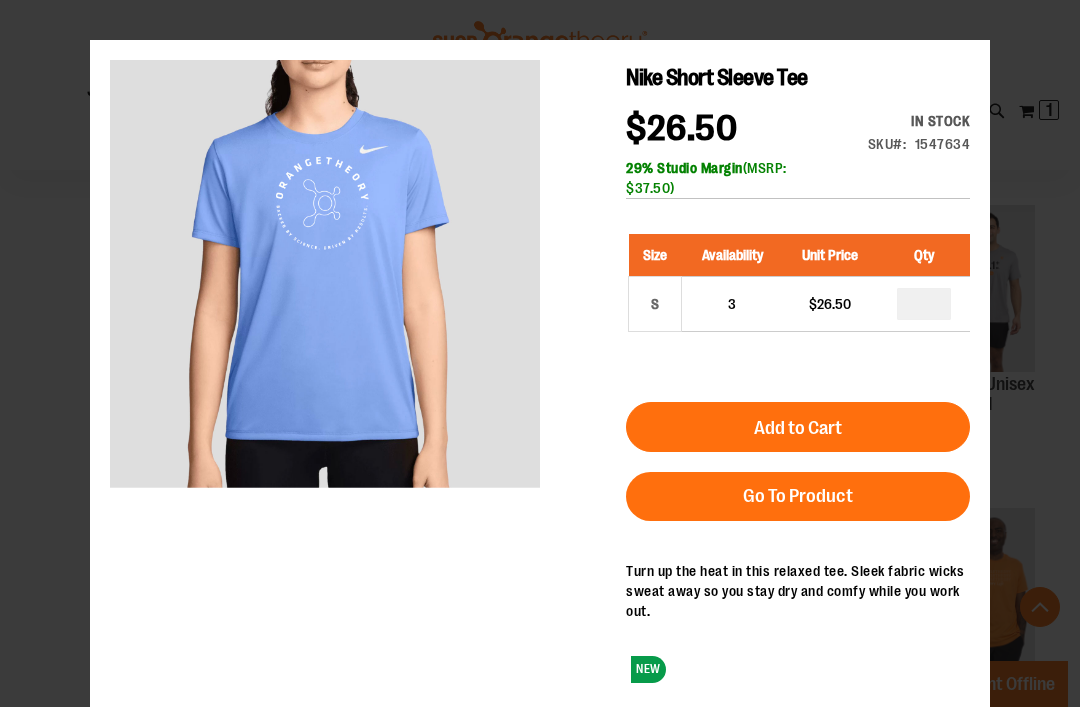 click on "Nike Short Sleeve Tee
$26.50
In stock
Only  %1  left
SKU
1547634
29% Studio Margin  (MSRP: $37.50)
Size
Availability
Unit Price
Qty
S
3
$26.50
*" at bounding box center (540, 379) 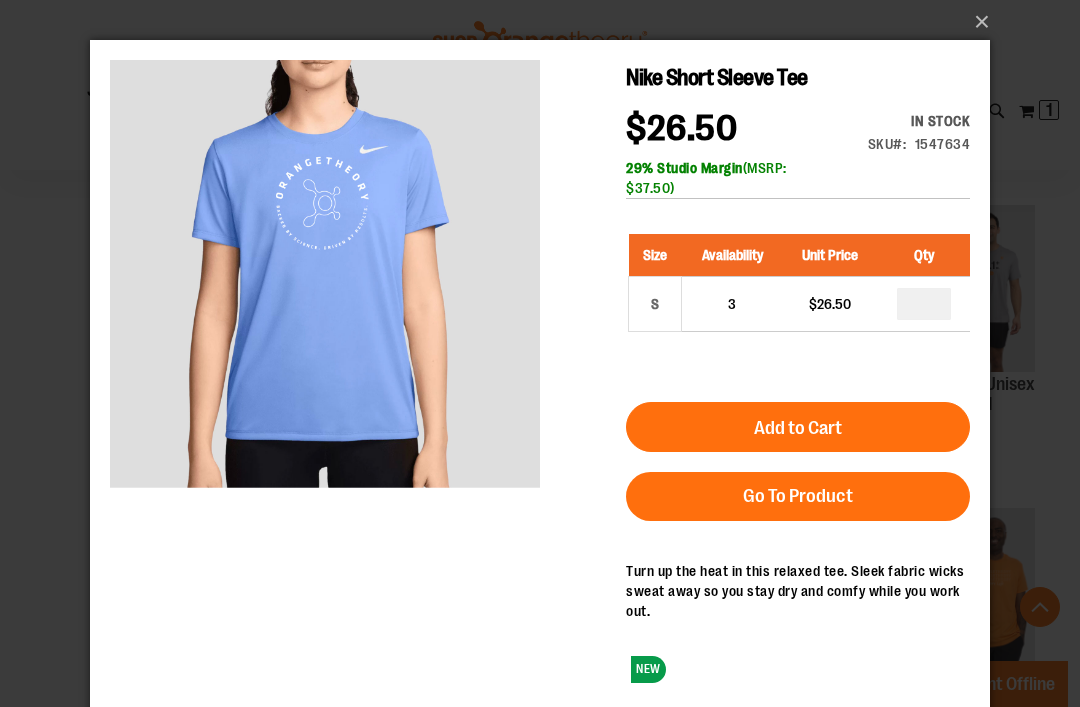 click on "×" at bounding box center [546, 22] 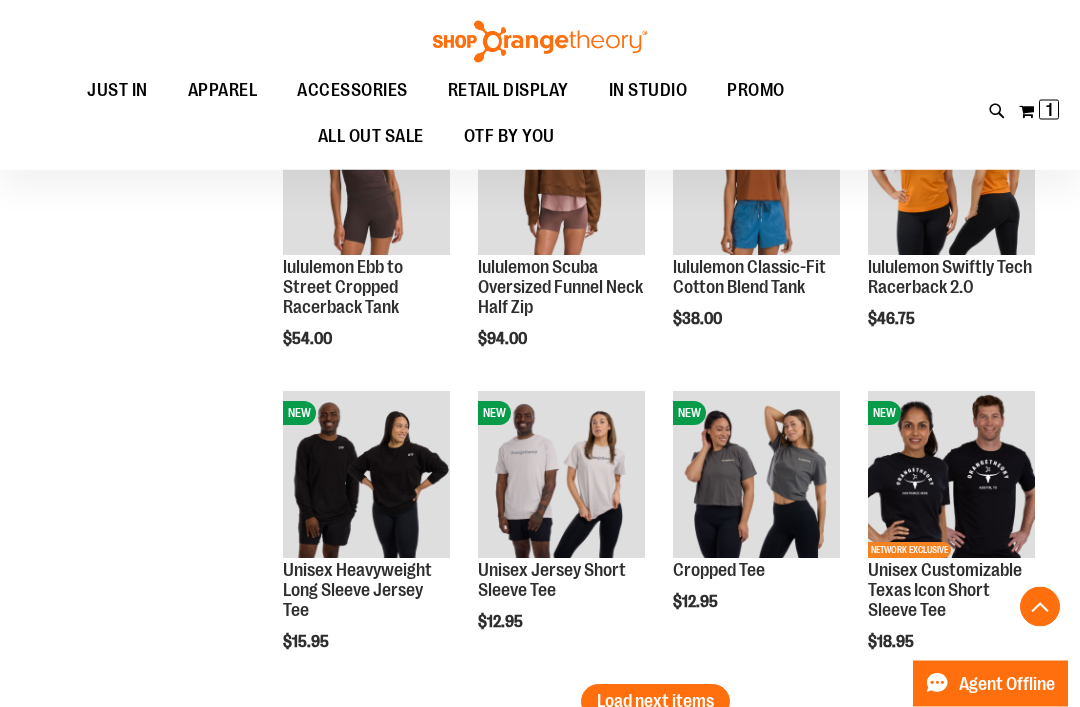 scroll, scrollTop: 2429, scrollLeft: 0, axis: vertical 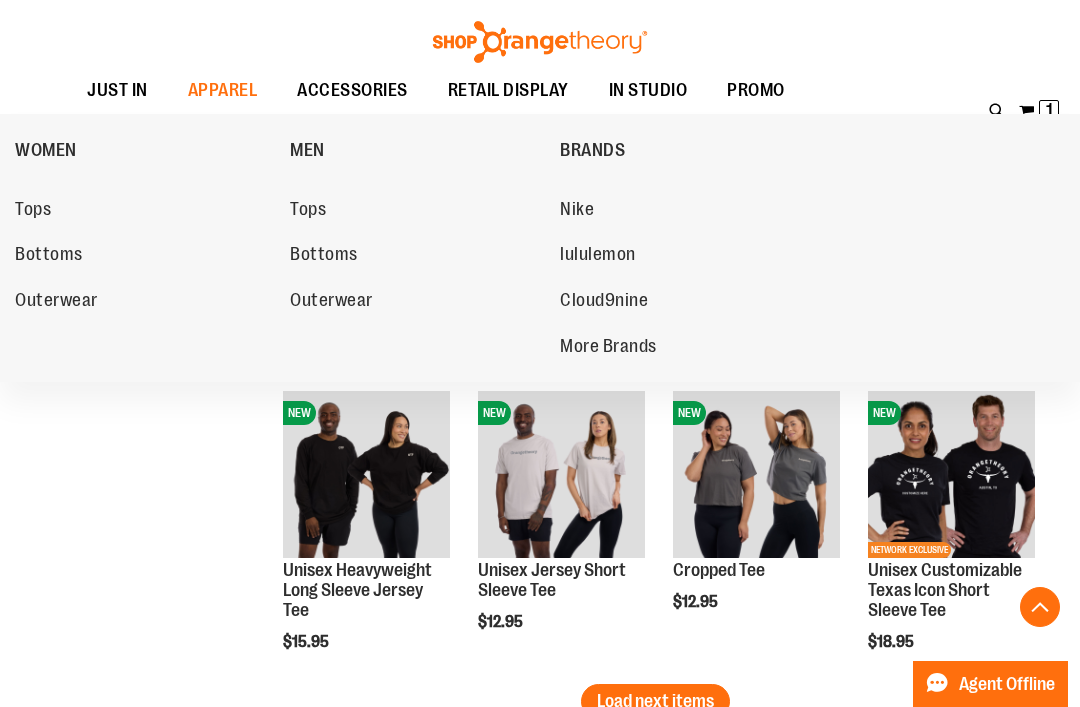 click on "lululemon" at bounding box center (598, 256) 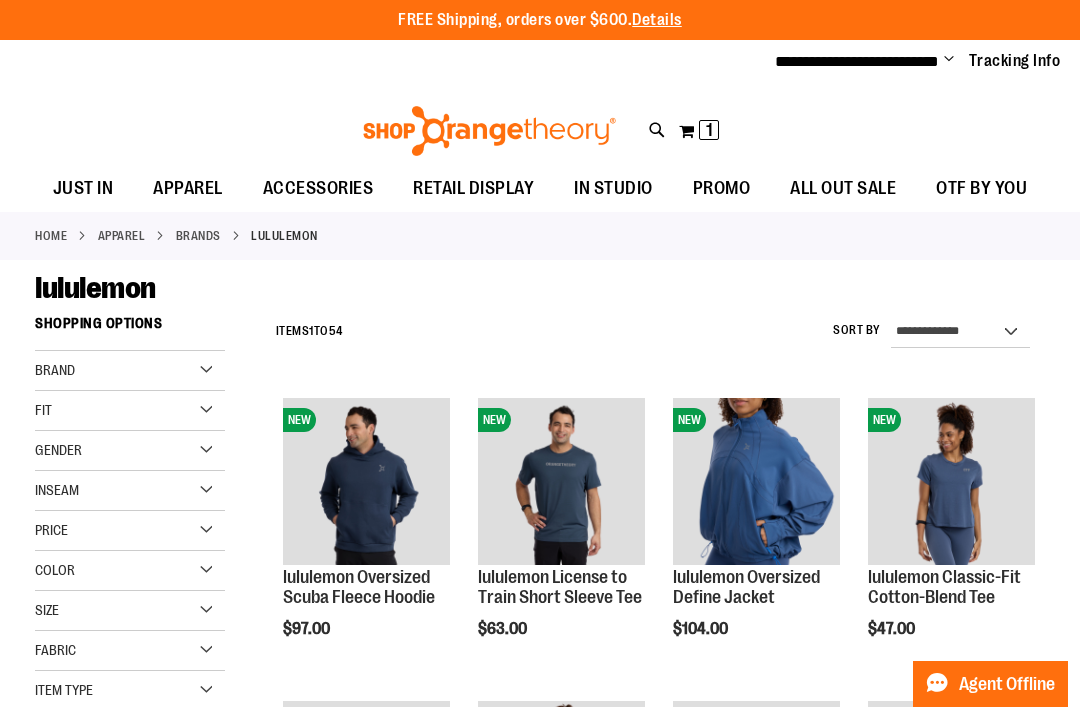 scroll, scrollTop: 0, scrollLeft: 0, axis: both 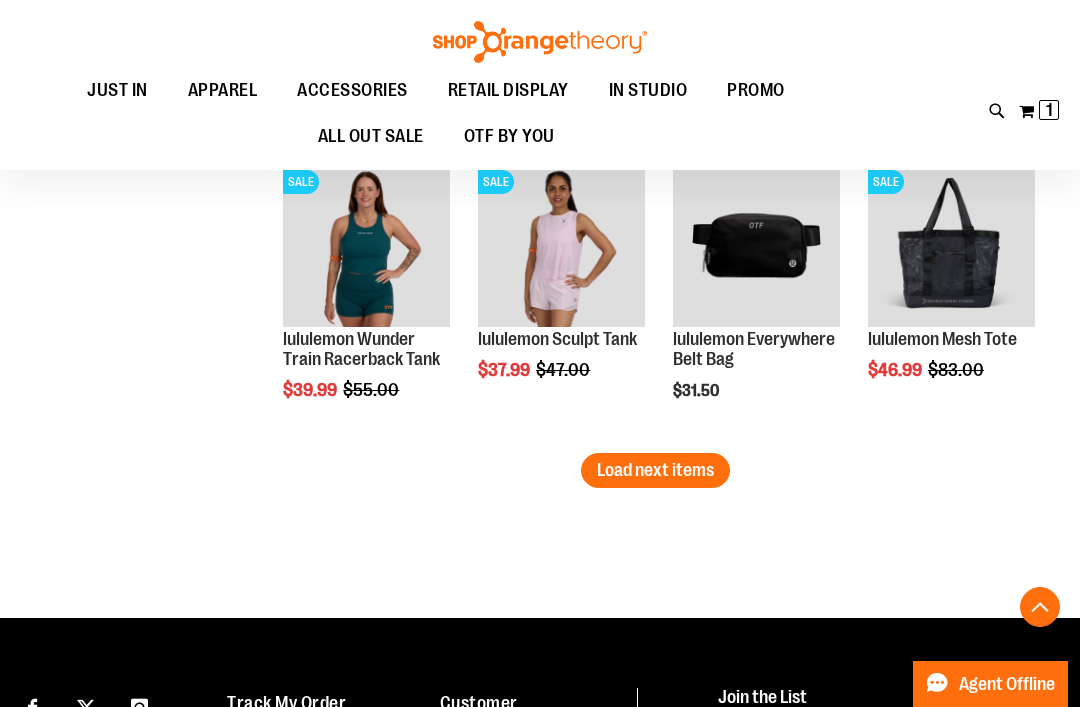 click on "Load next items" at bounding box center [655, 470] 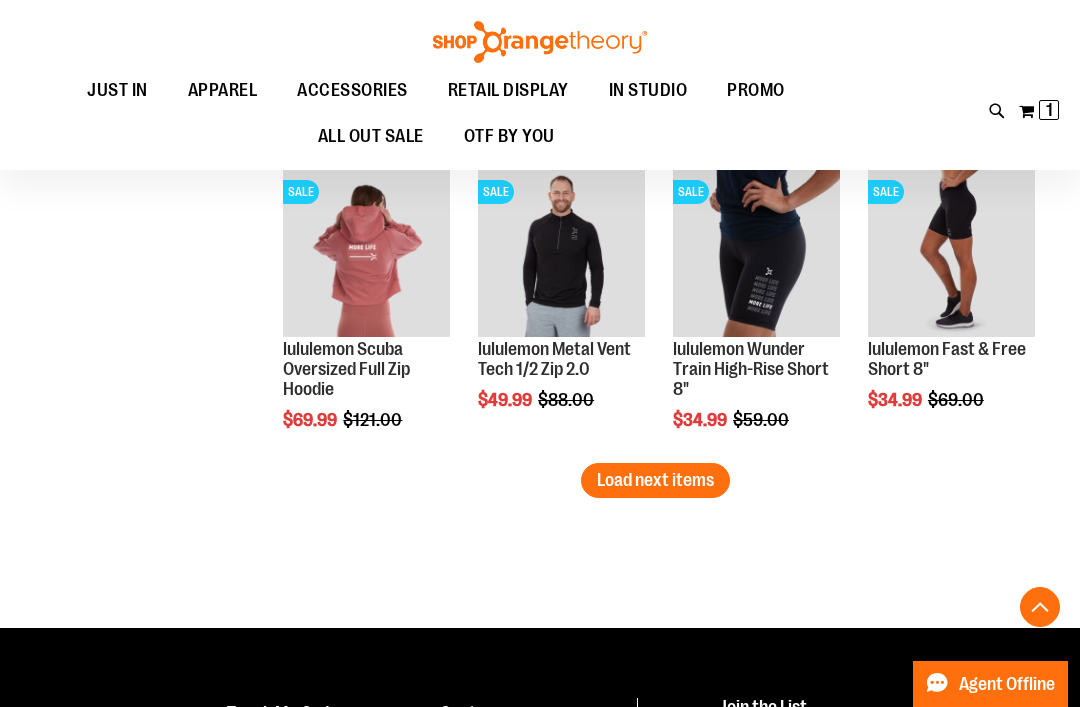 scroll, scrollTop: 3575, scrollLeft: 0, axis: vertical 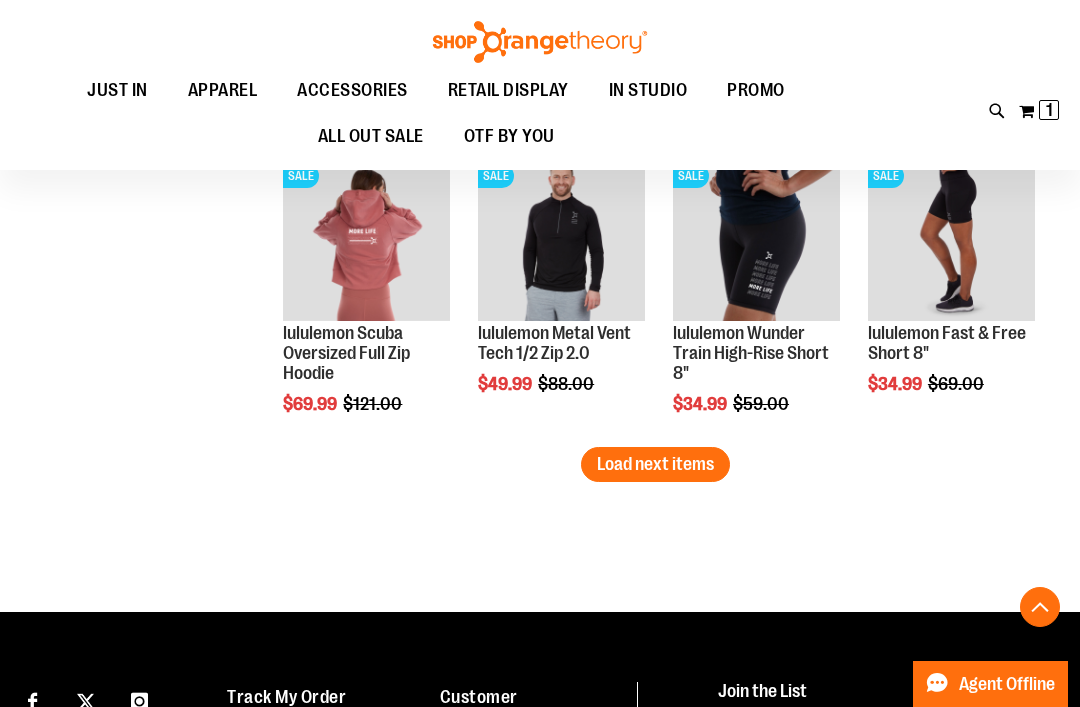 click on "Load next items" at bounding box center [655, 464] 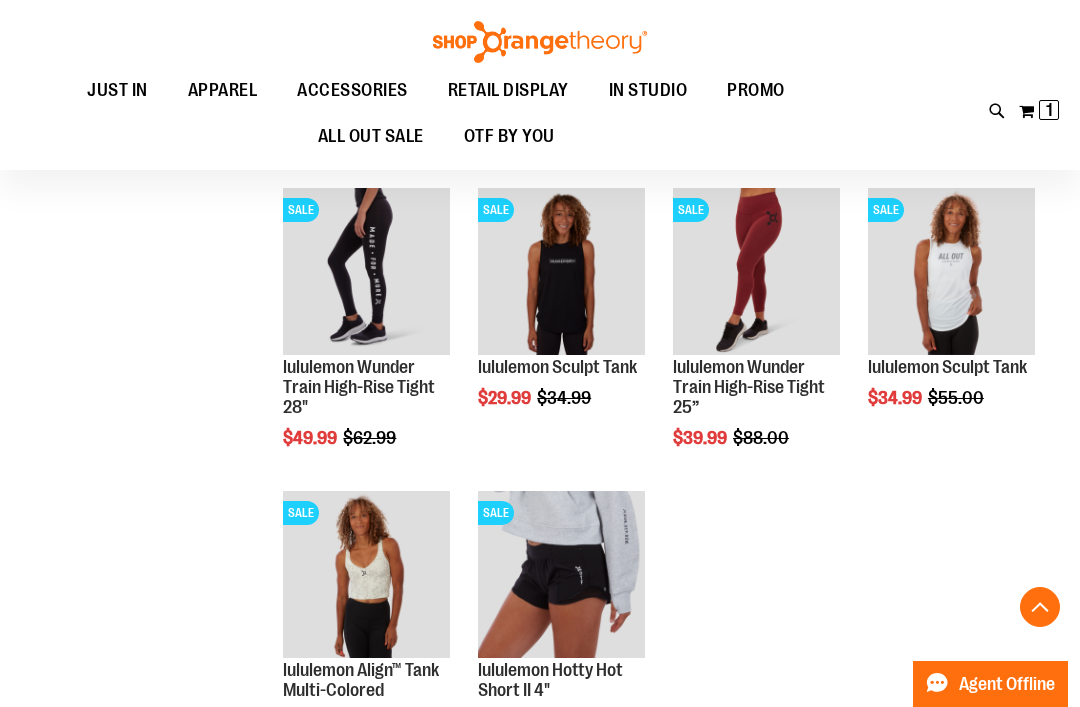 scroll, scrollTop: 3863, scrollLeft: 0, axis: vertical 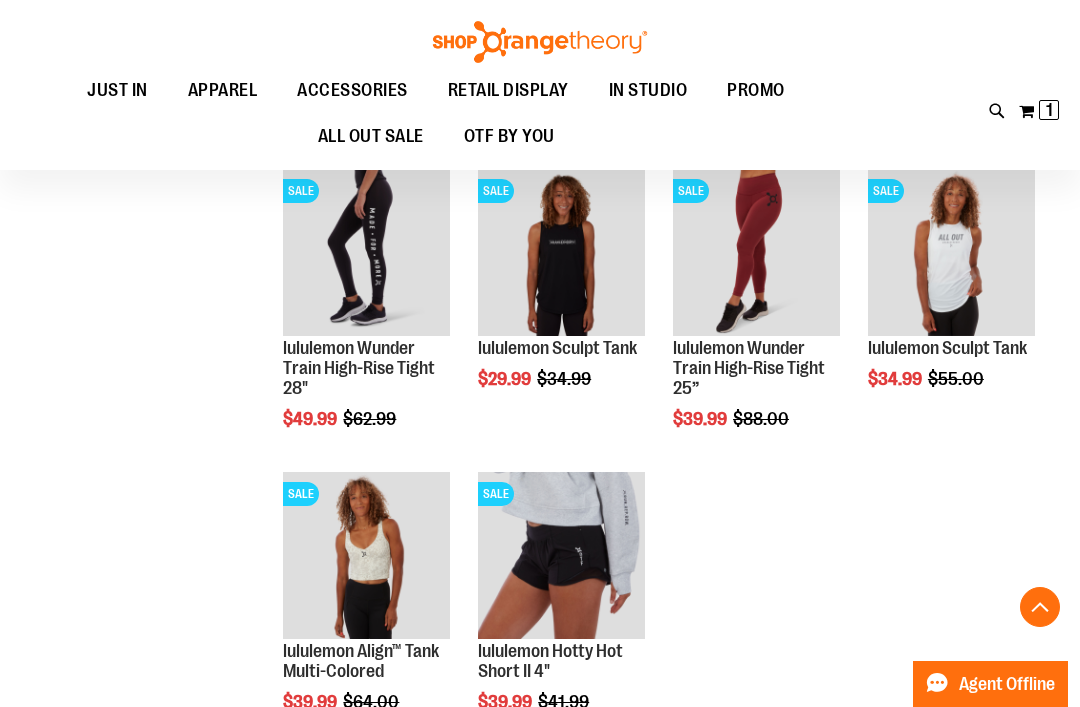 click on "Quickview" at bounding box center [915, 575] 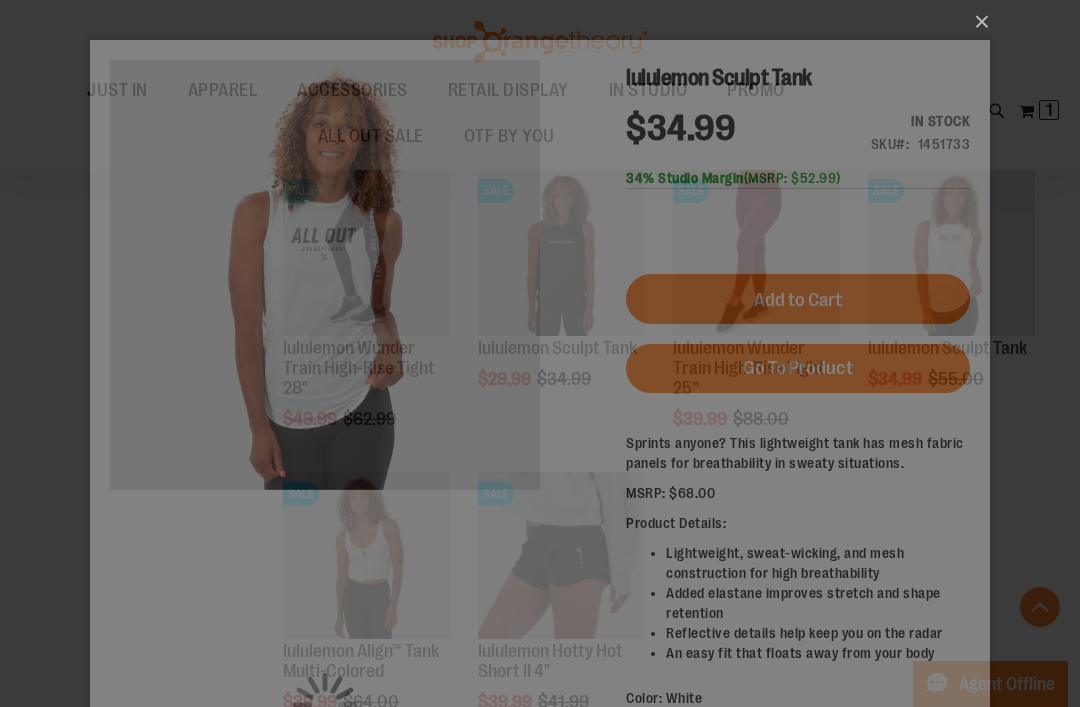 scroll, scrollTop: 0, scrollLeft: 0, axis: both 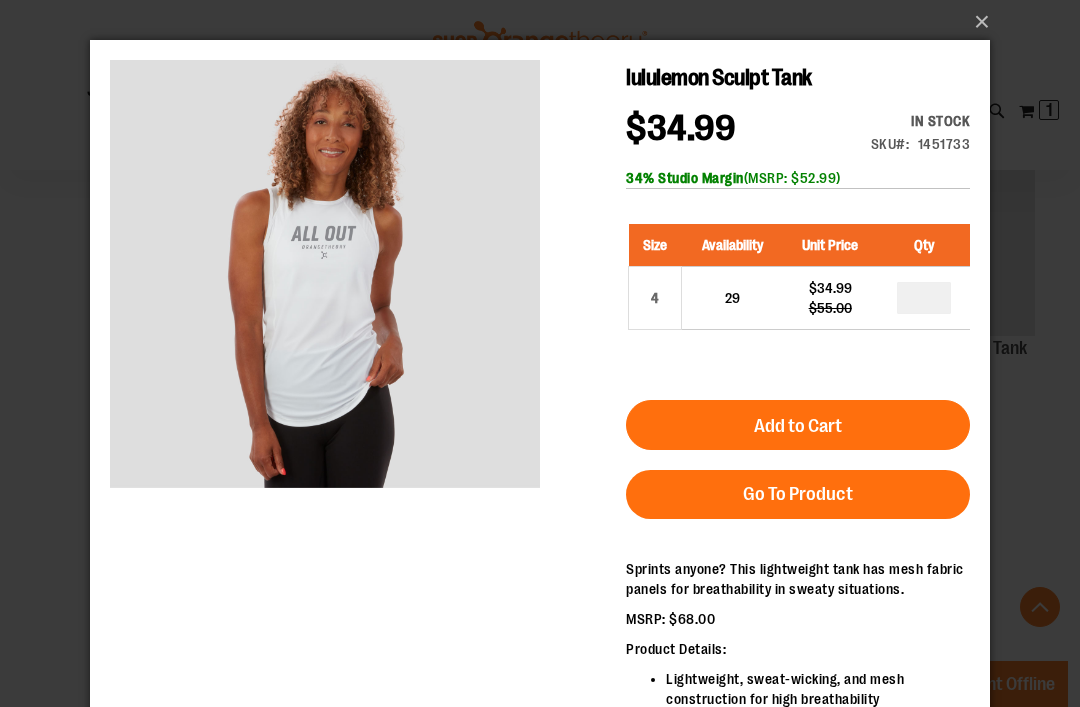 click on "×" at bounding box center [546, 22] 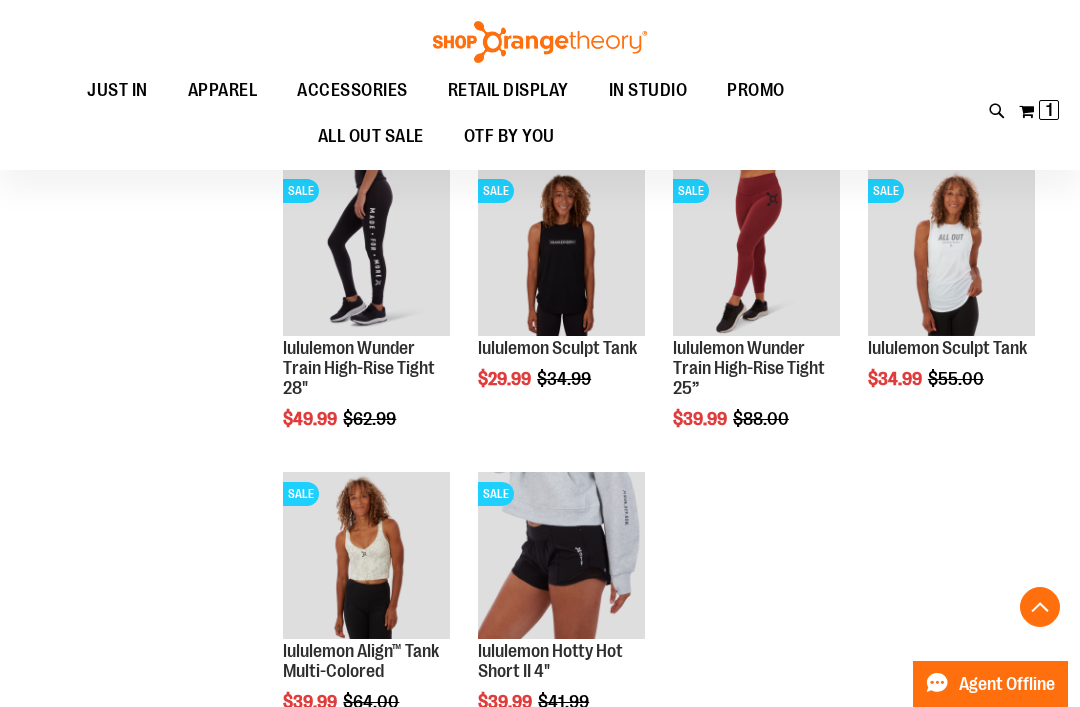 click on "Quickview" at bounding box center (525, 575) 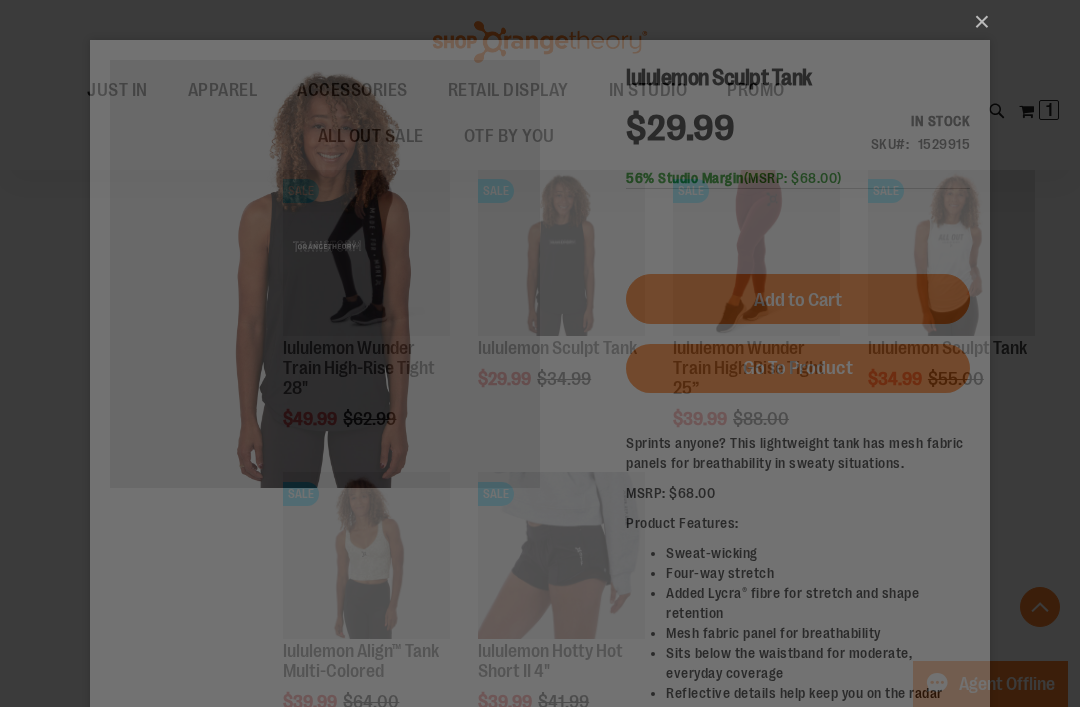 scroll, scrollTop: 0, scrollLeft: 0, axis: both 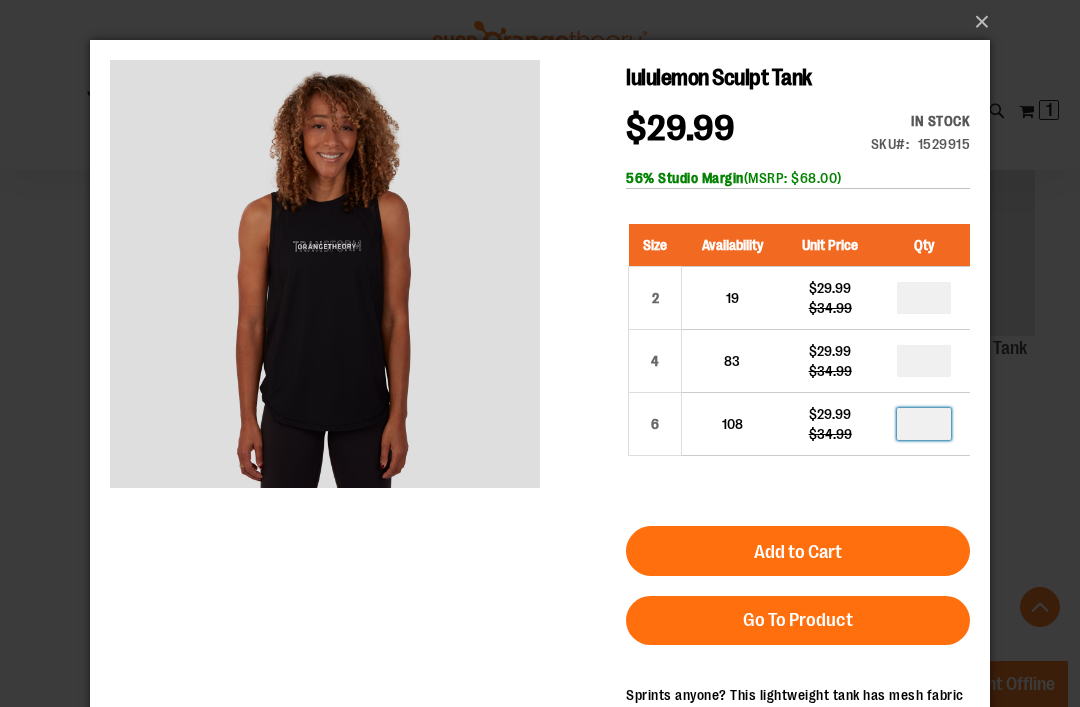 click on "*" at bounding box center [924, 424] 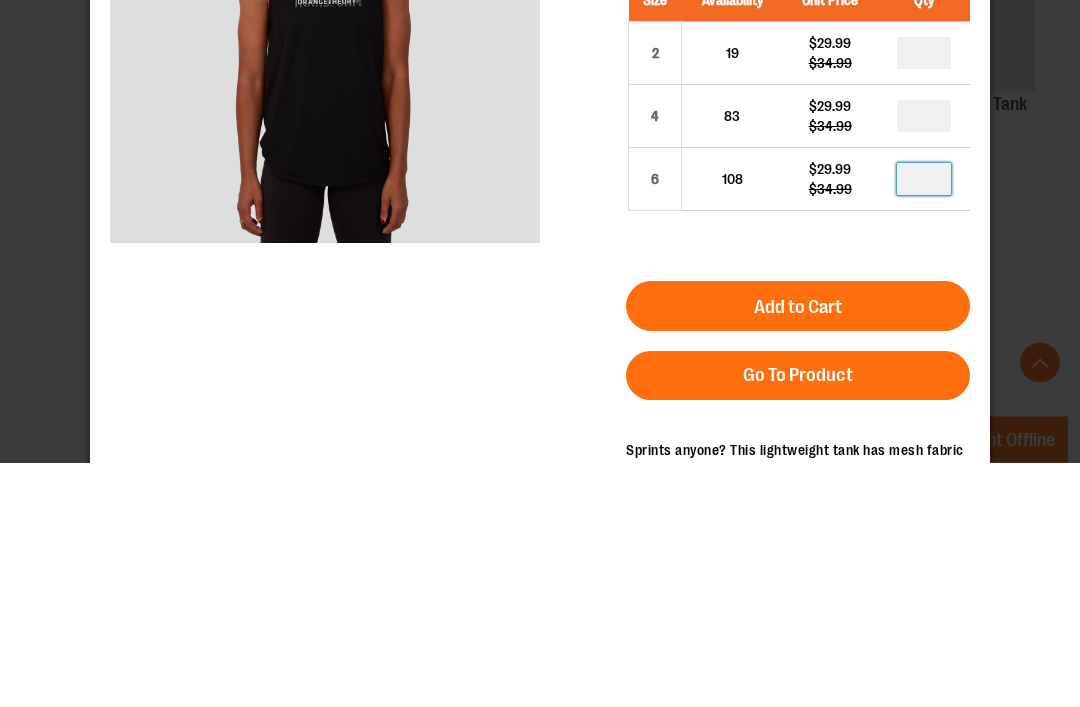 type on "*" 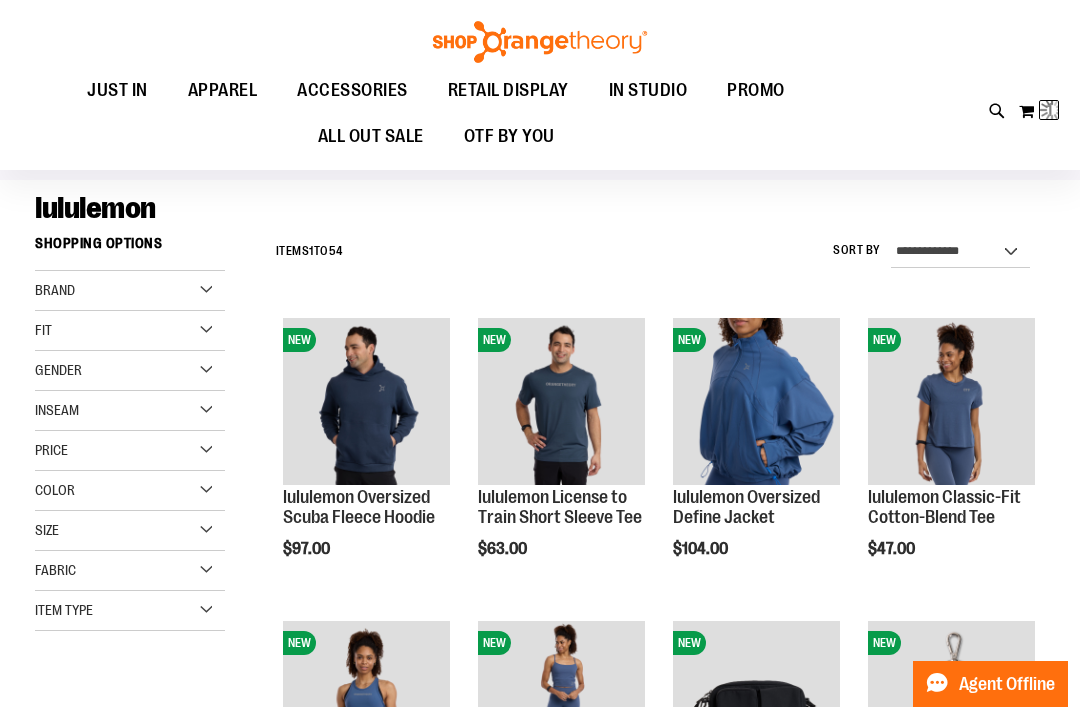 scroll, scrollTop: 0, scrollLeft: 0, axis: both 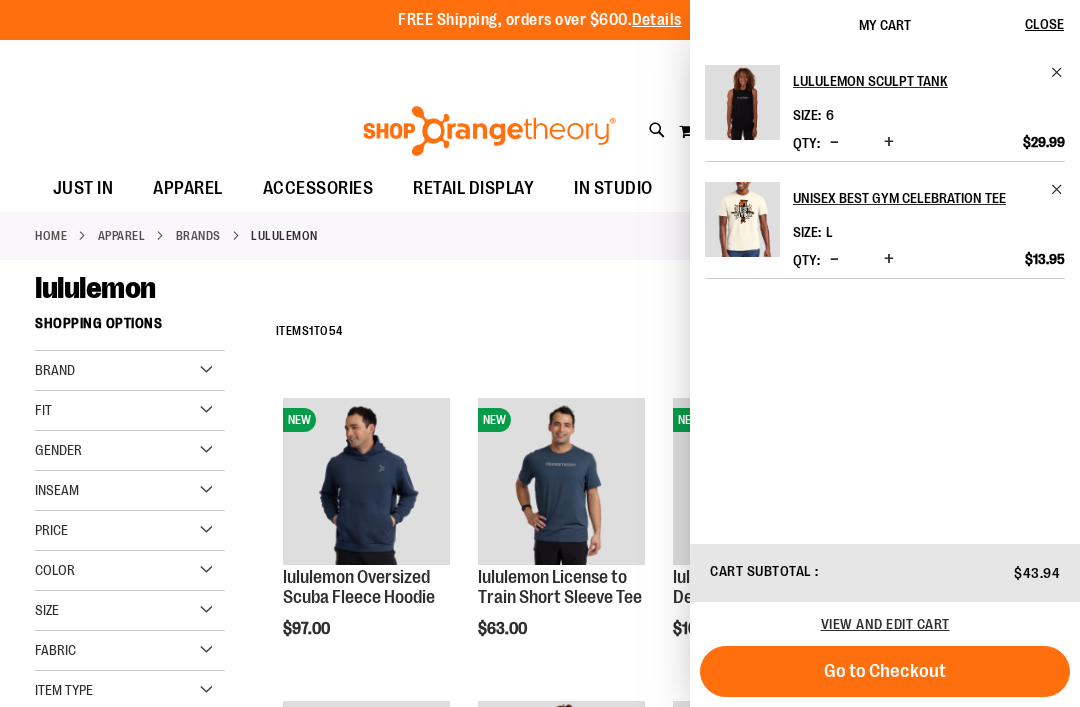 click on "**********" at bounding box center (655, 332) 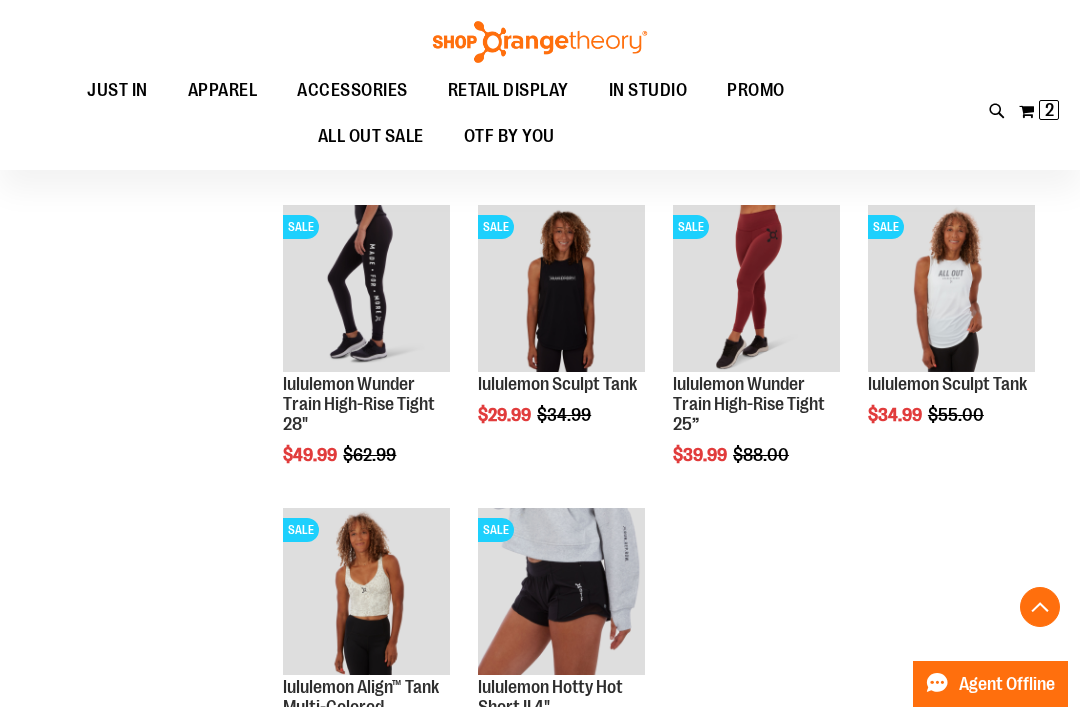 scroll, scrollTop: 3826, scrollLeft: 0, axis: vertical 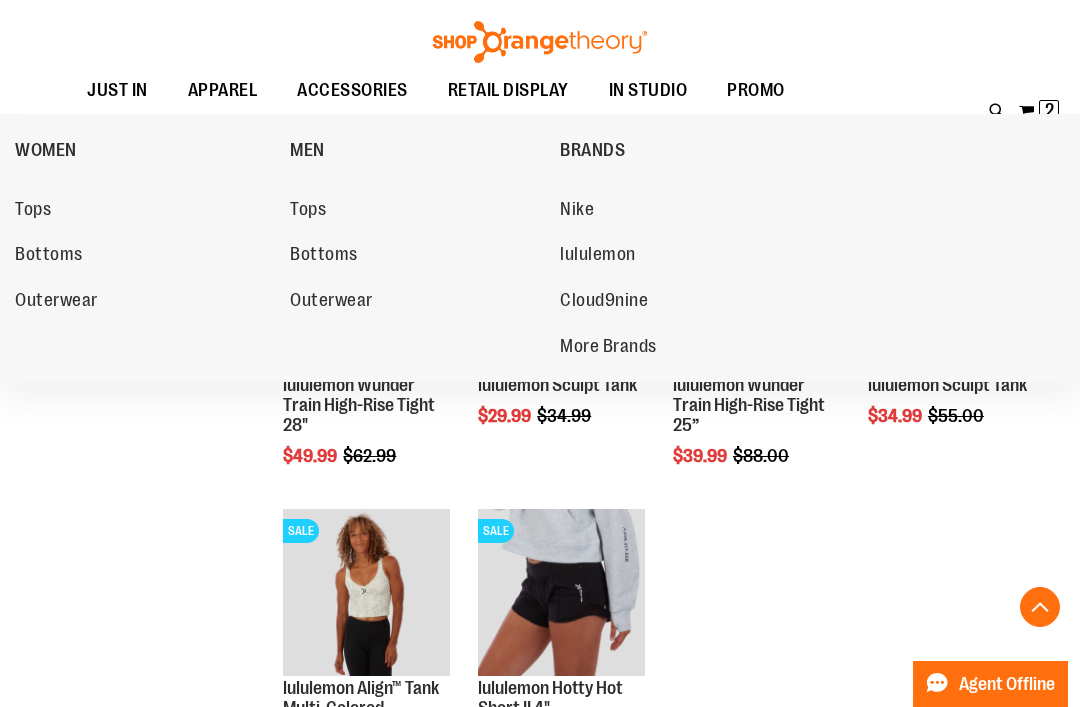 click on "Nike" at bounding box center [577, 211] 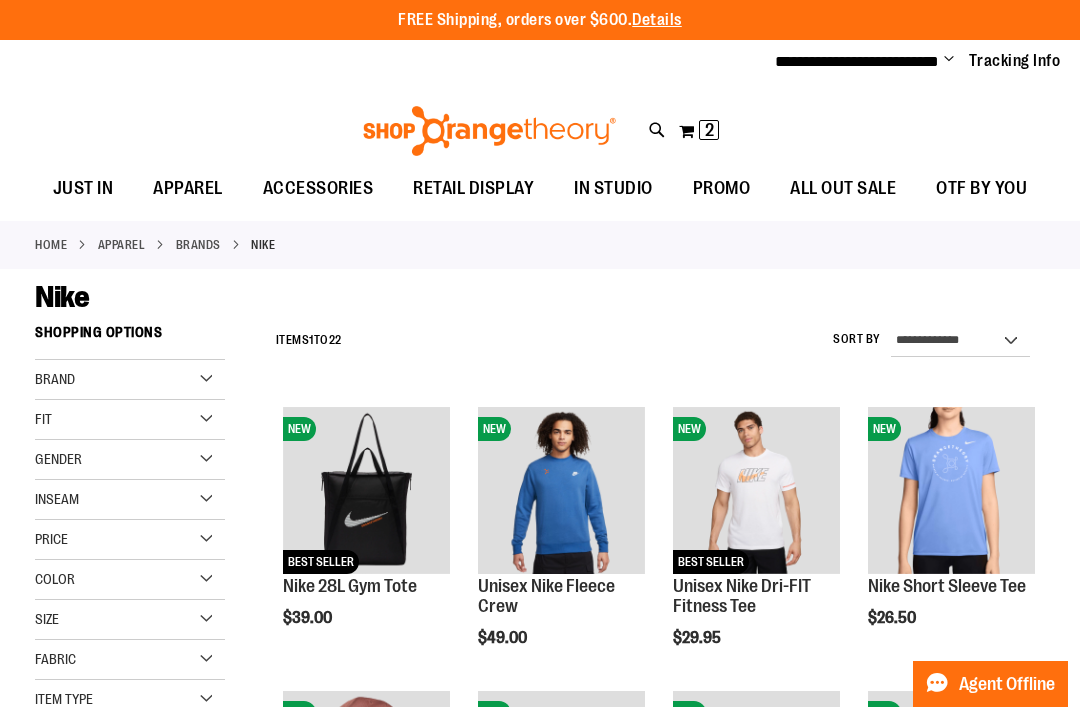 scroll, scrollTop: 0, scrollLeft: 0, axis: both 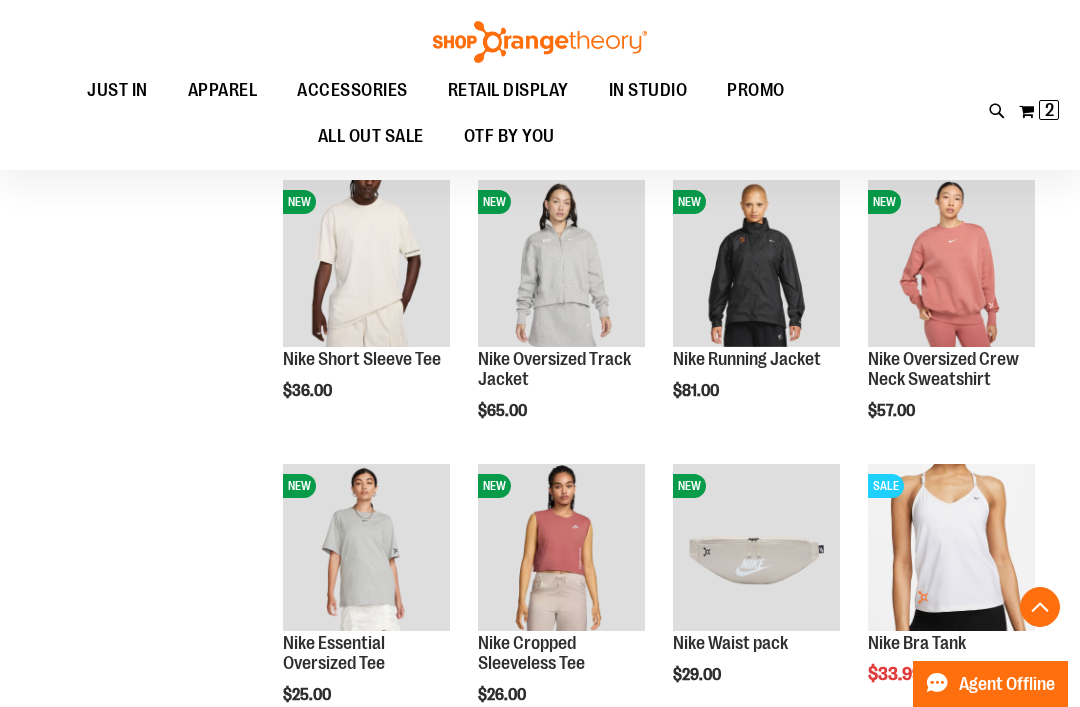 click on "Quickview" at bounding box center (915, 606) 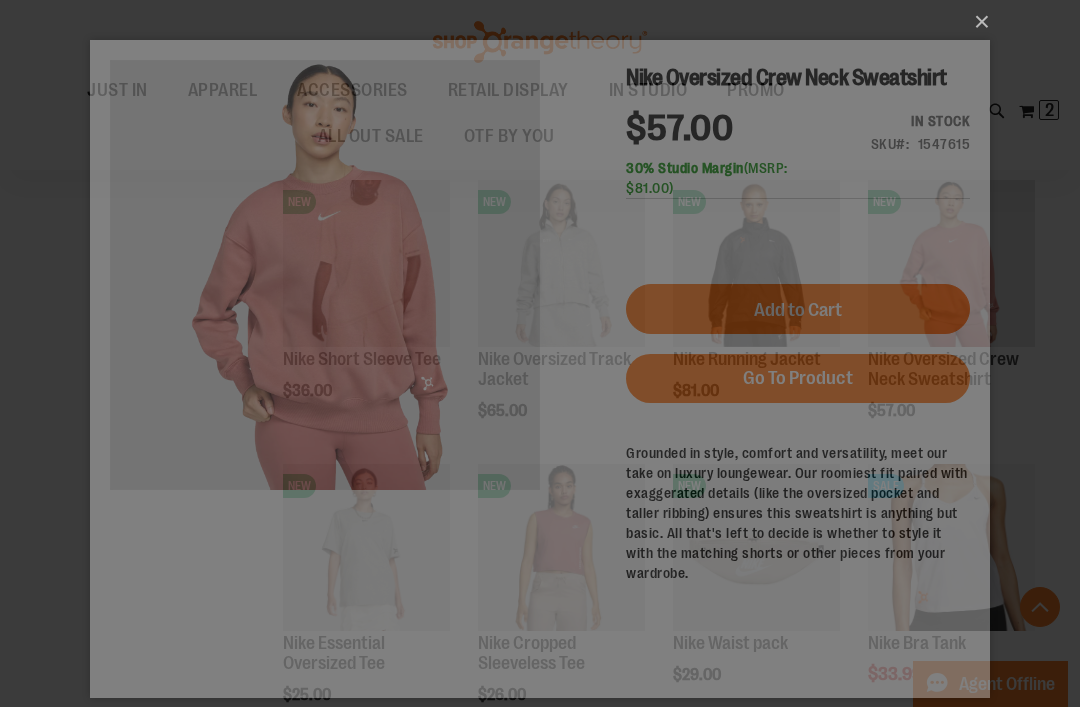 scroll, scrollTop: 0, scrollLeft: 0, axis: both 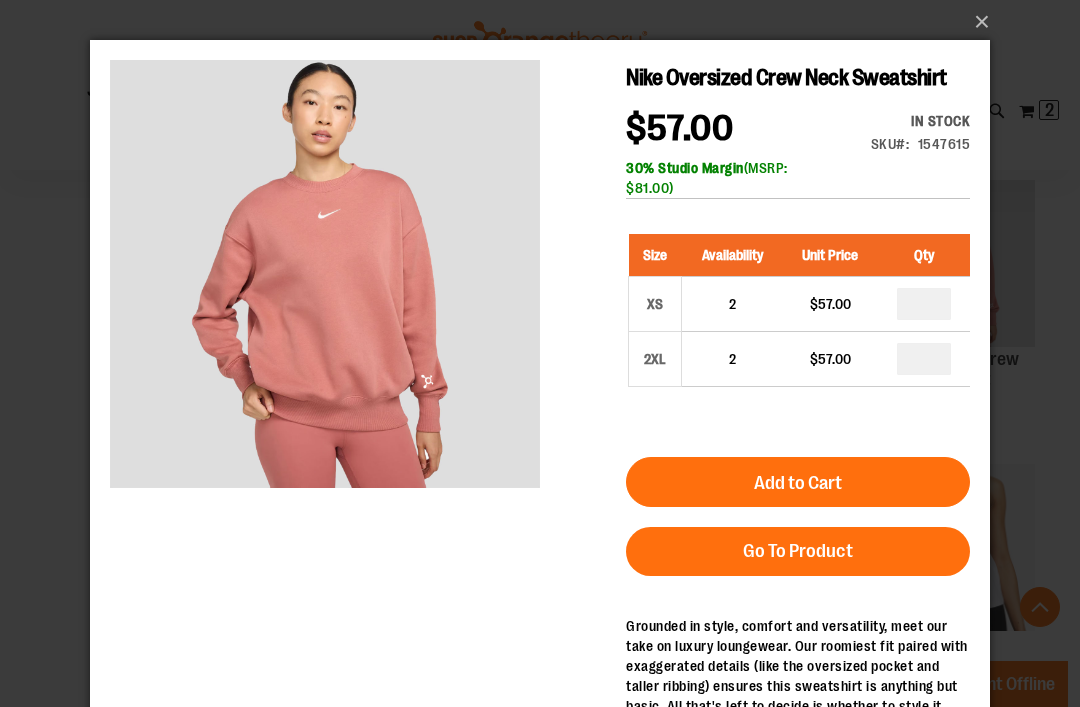 click on "×" at bounding box center [546, 22] 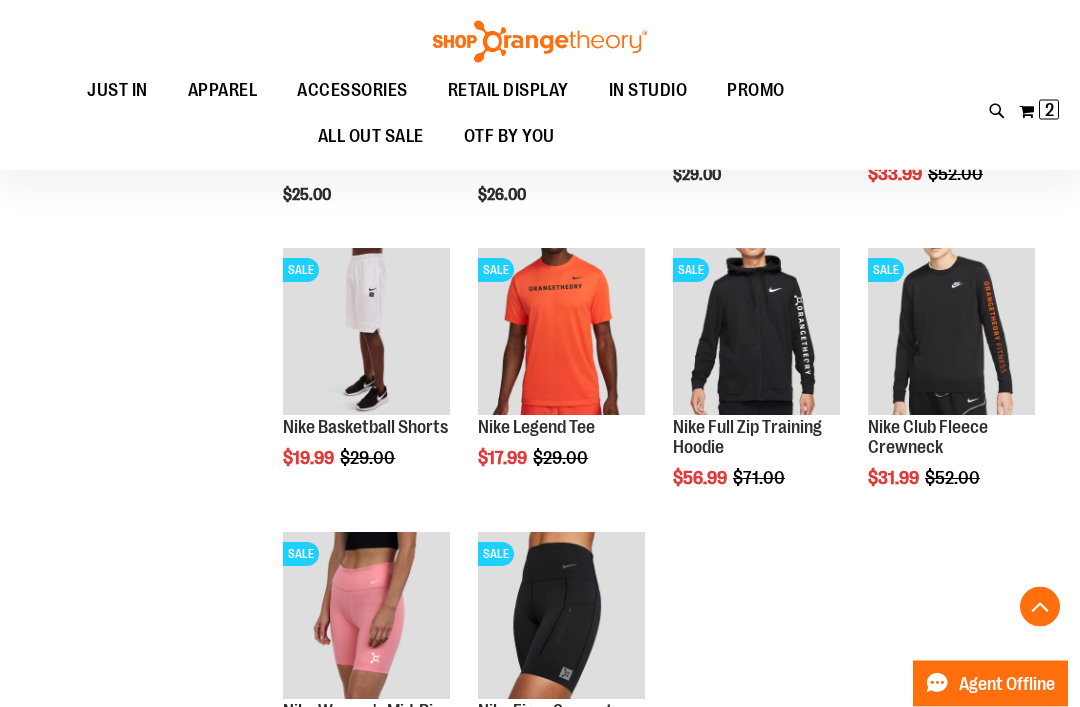 scroll, scrollTop: 1284, scrollLeft: 0, axis: vertical 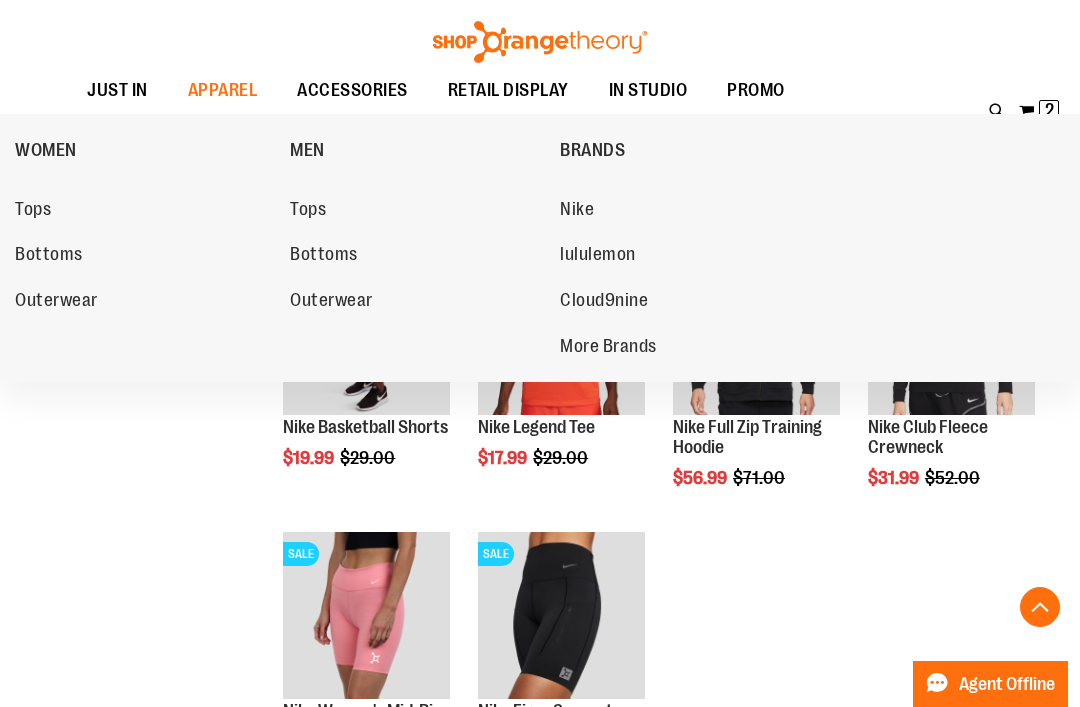 click on "More Brands" at bounding box center (608, 348) 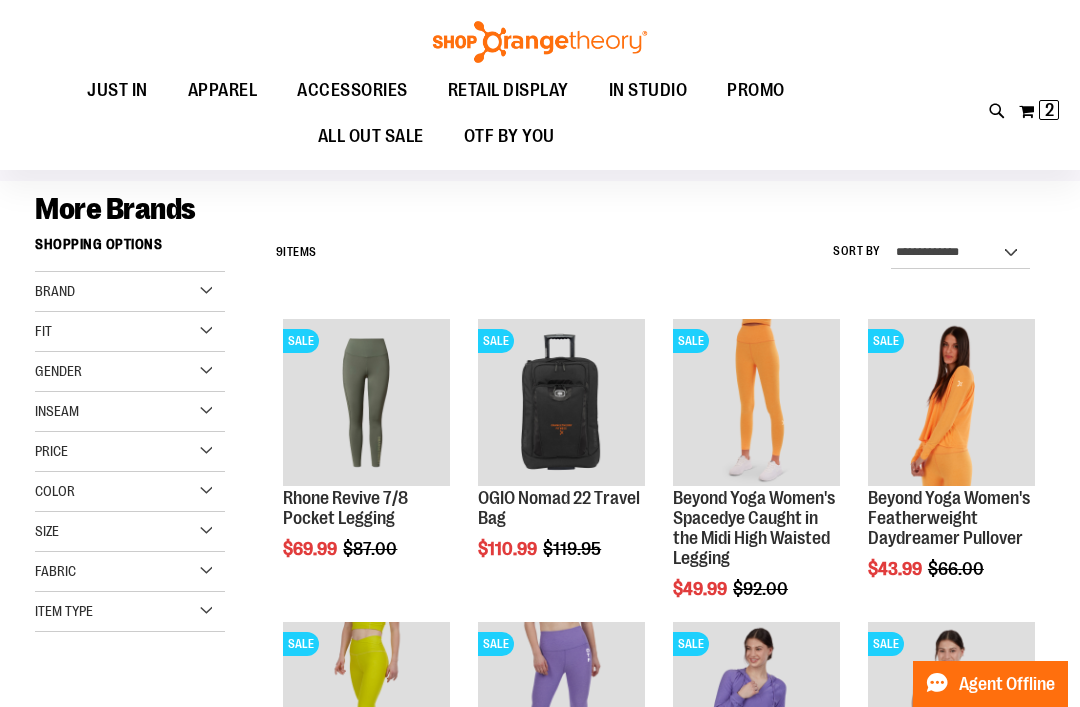scroll, scrollTop: 76, scrollLeft: 0, axis: vertical 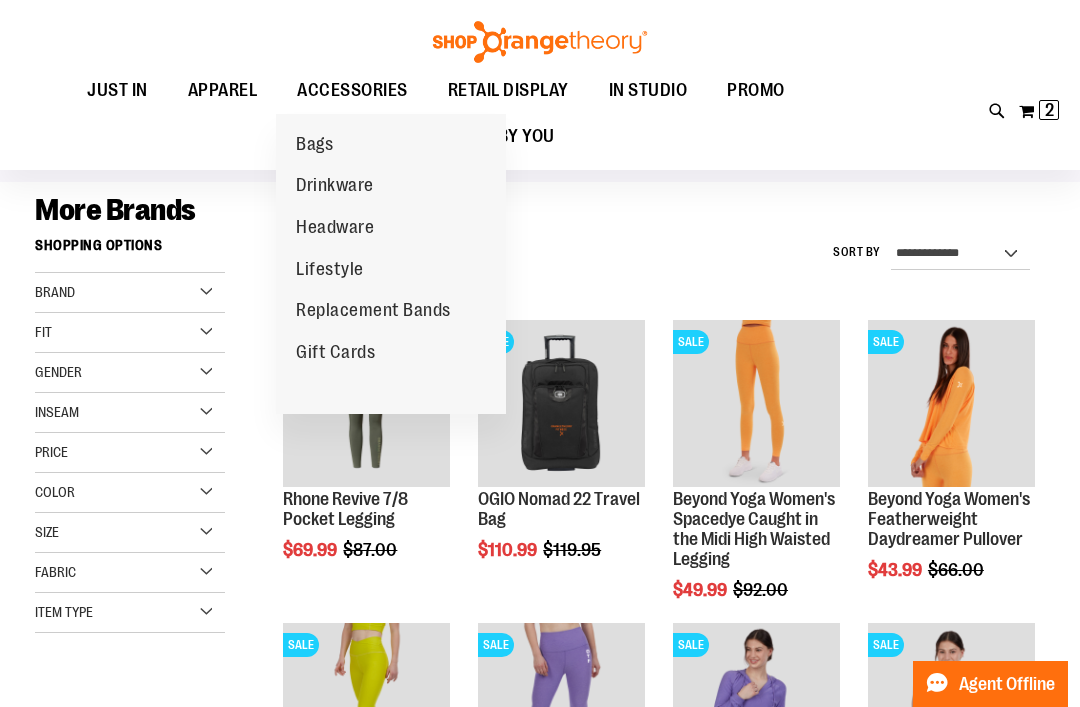click on "Lifestyle" at bounding box center (330, 271) 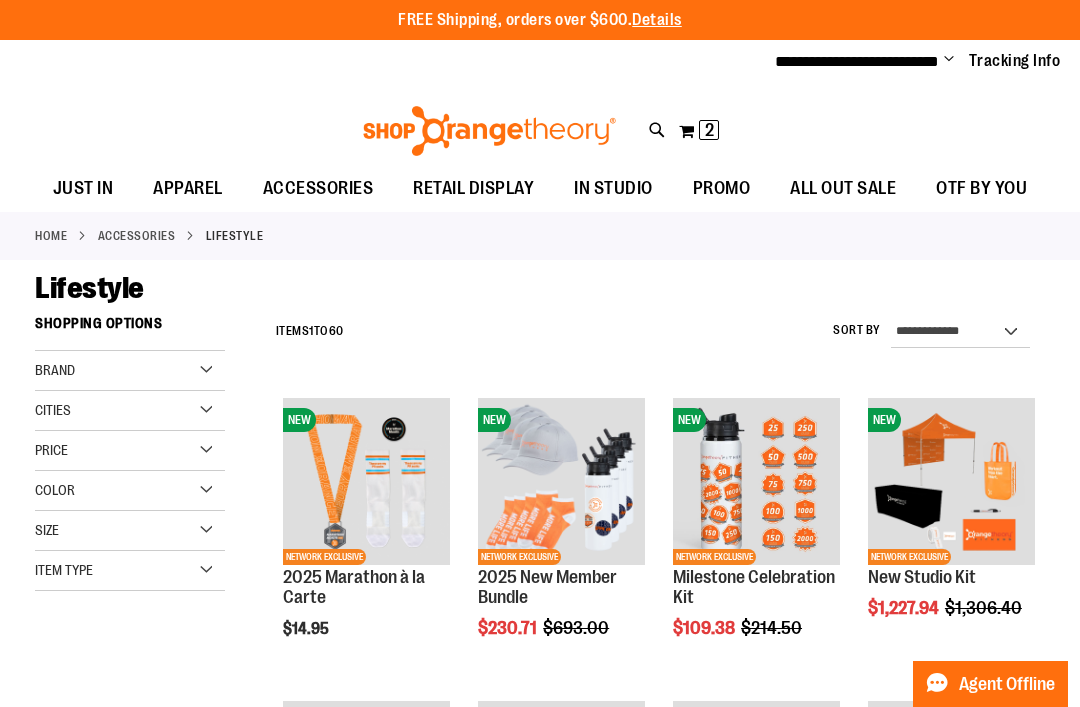 scroll, scrollTop: 0, scrollLeft: 0, axis: both 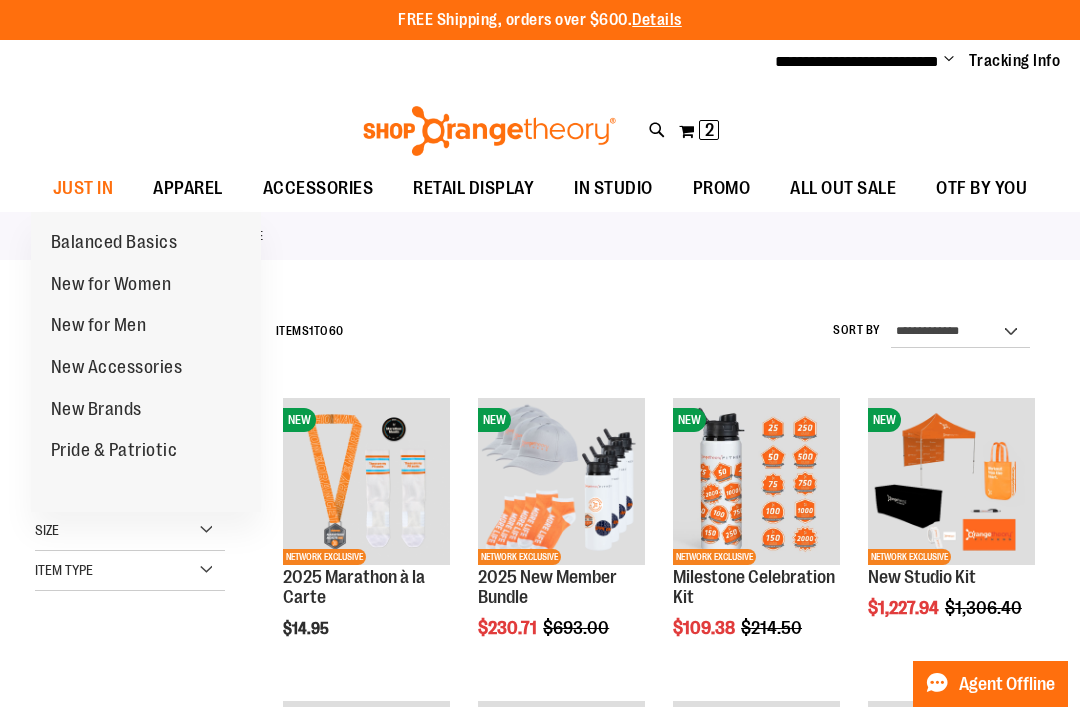 click on "New for Men" at bounding box center [99, 327] 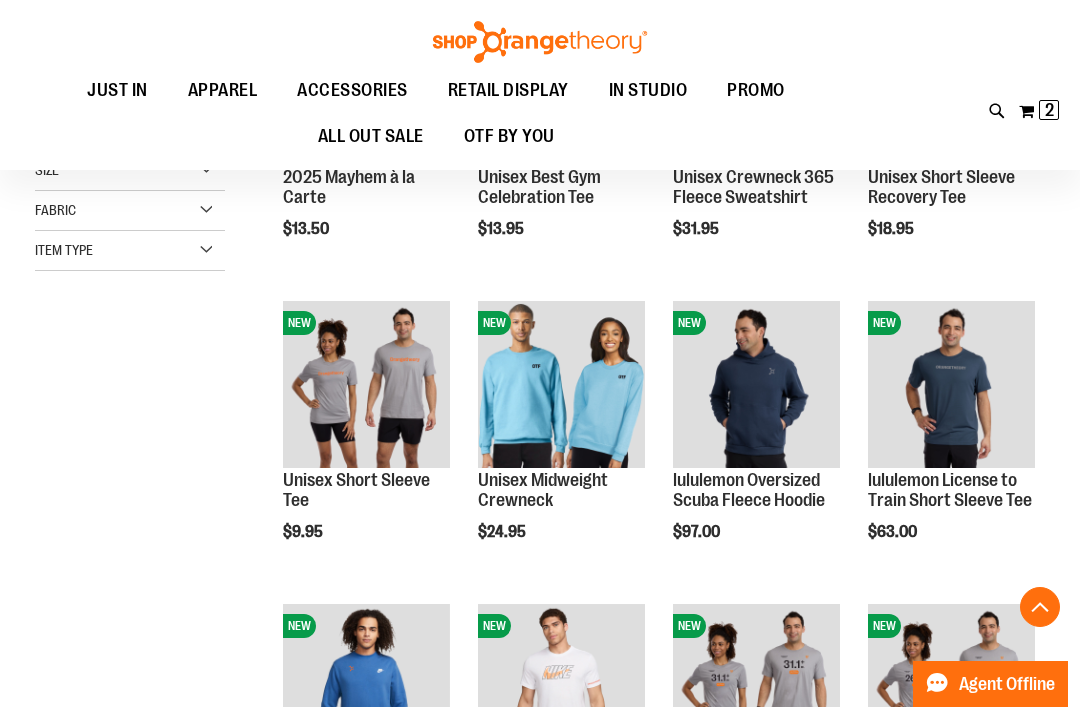 scroll, scrollTop: 402, scrollLeft: 0, axis: vertical 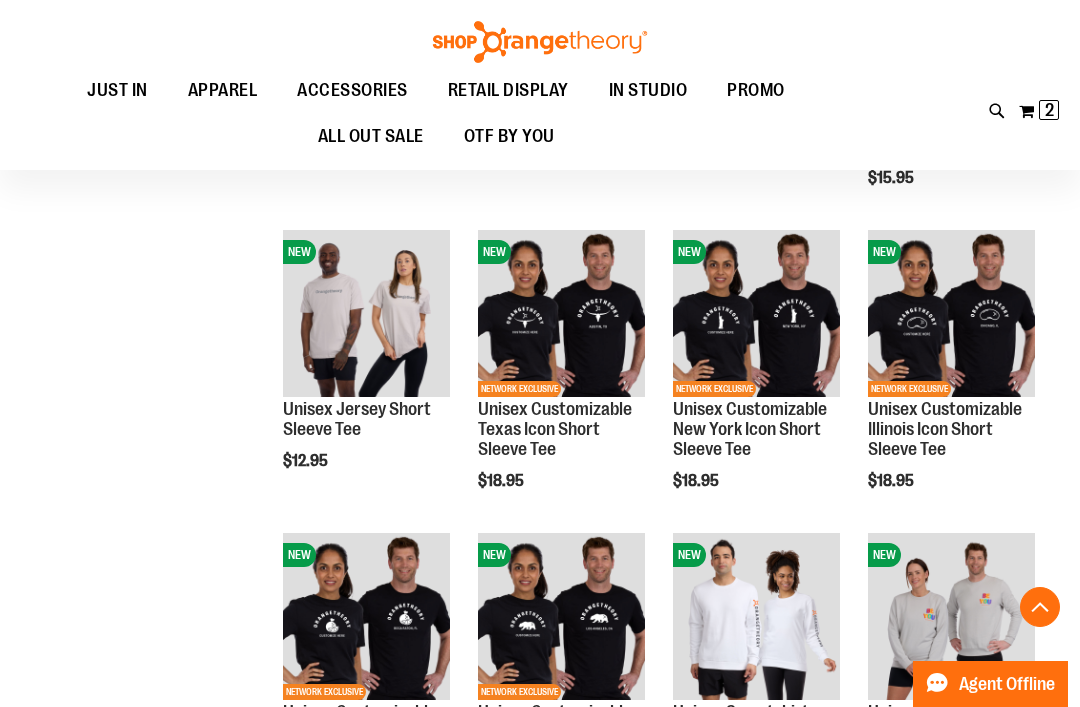 click at bounding box center (997, 111) 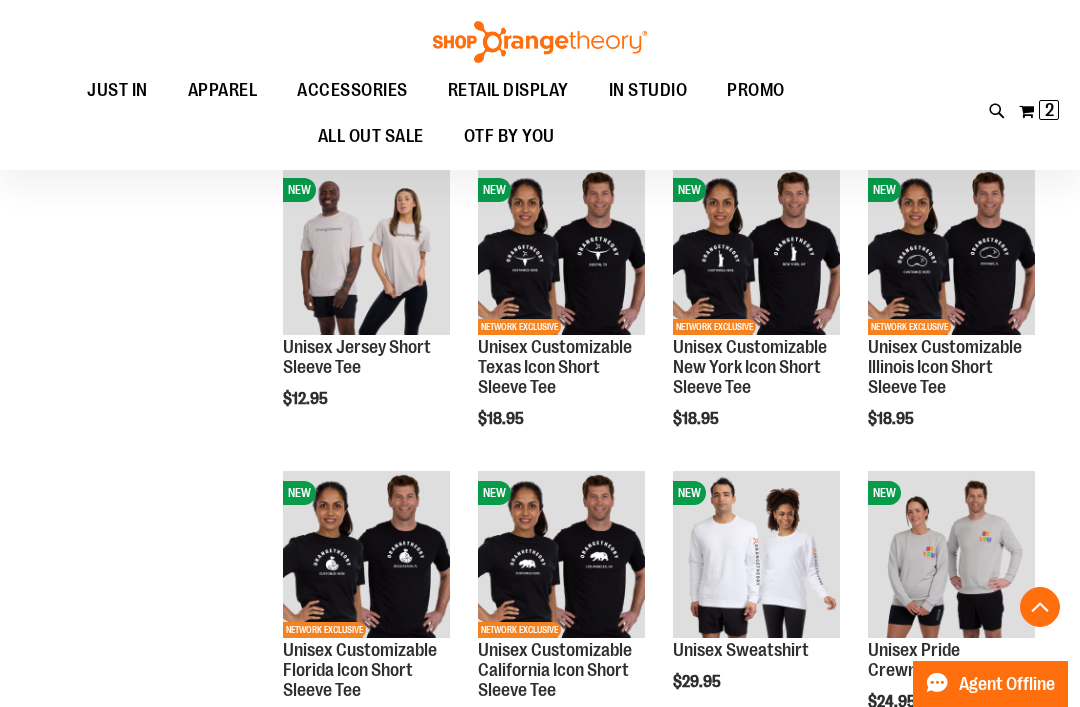 scroll, scrollTop: 1745, scrollLeft: 0, axis: vertical 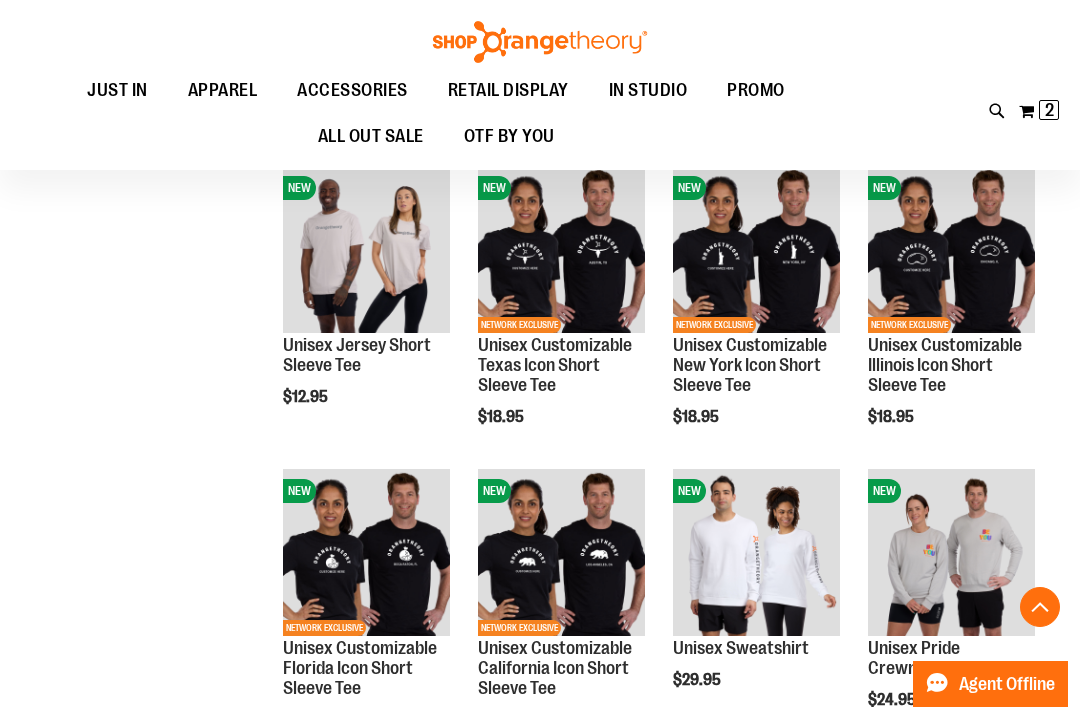 click on "Search" at bounding box center (539, 113) 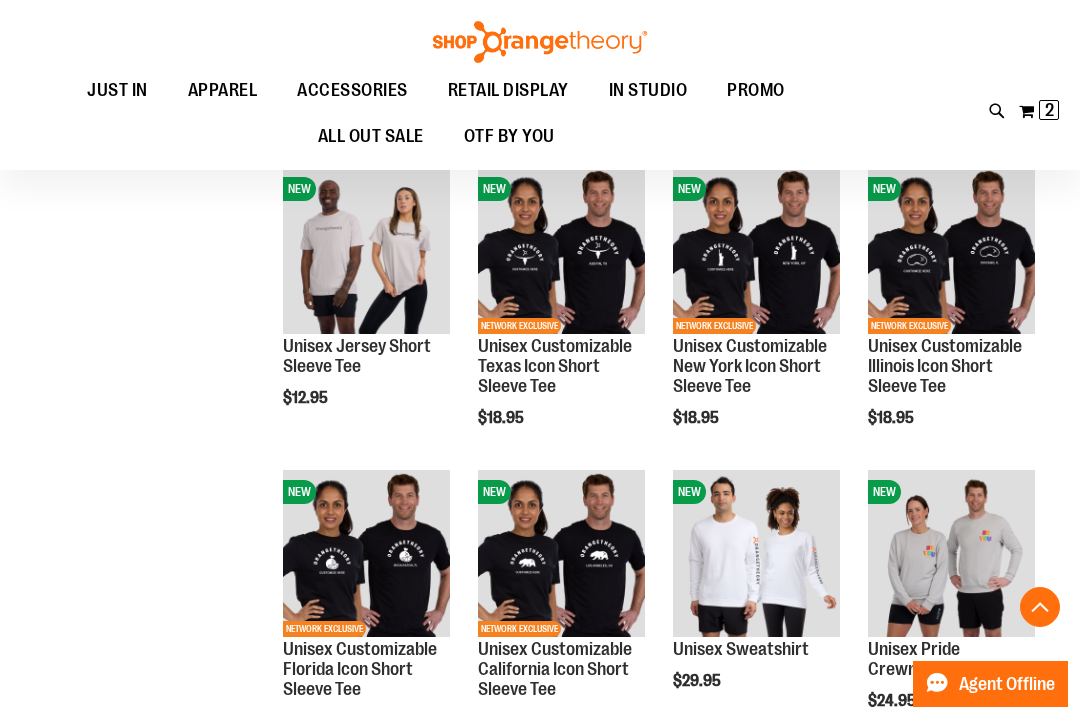 type on "********" 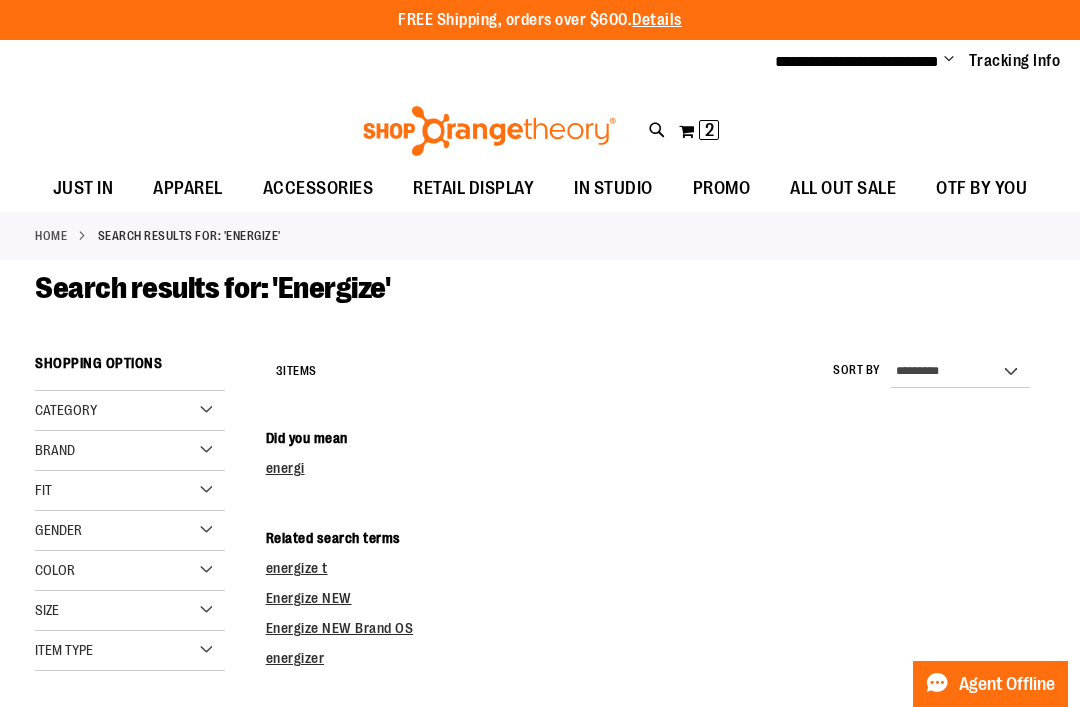 scroll, scrollTop: 0, scrollLeft: 0, axis: both 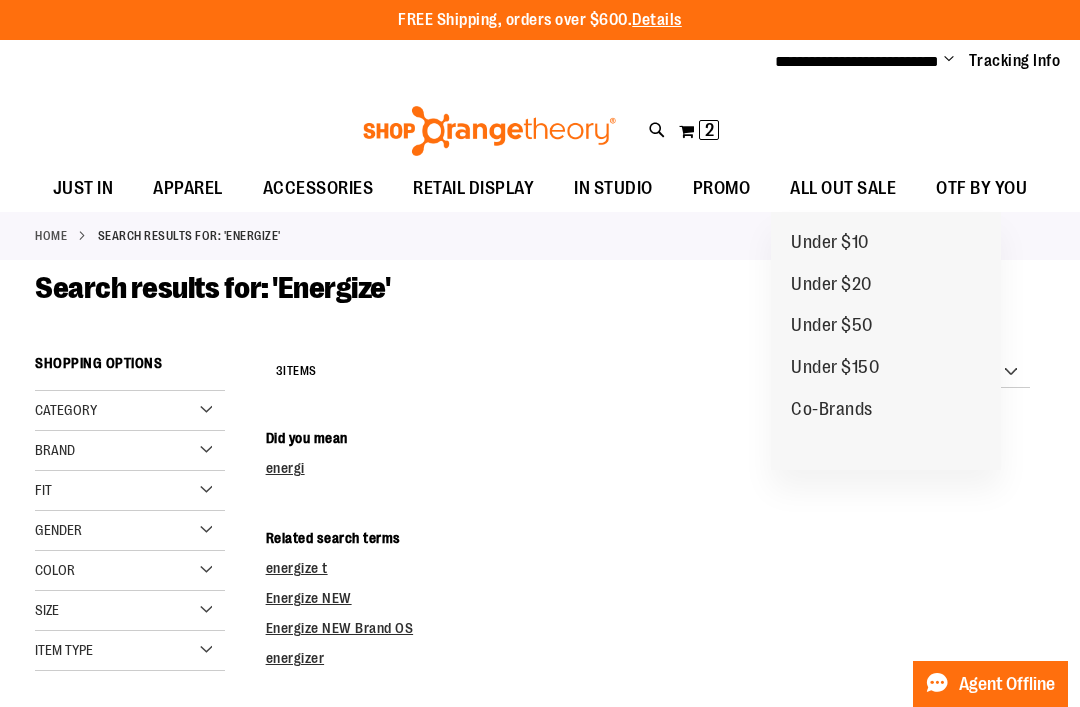 click on "Under $150" at bounding box center [835, 369] 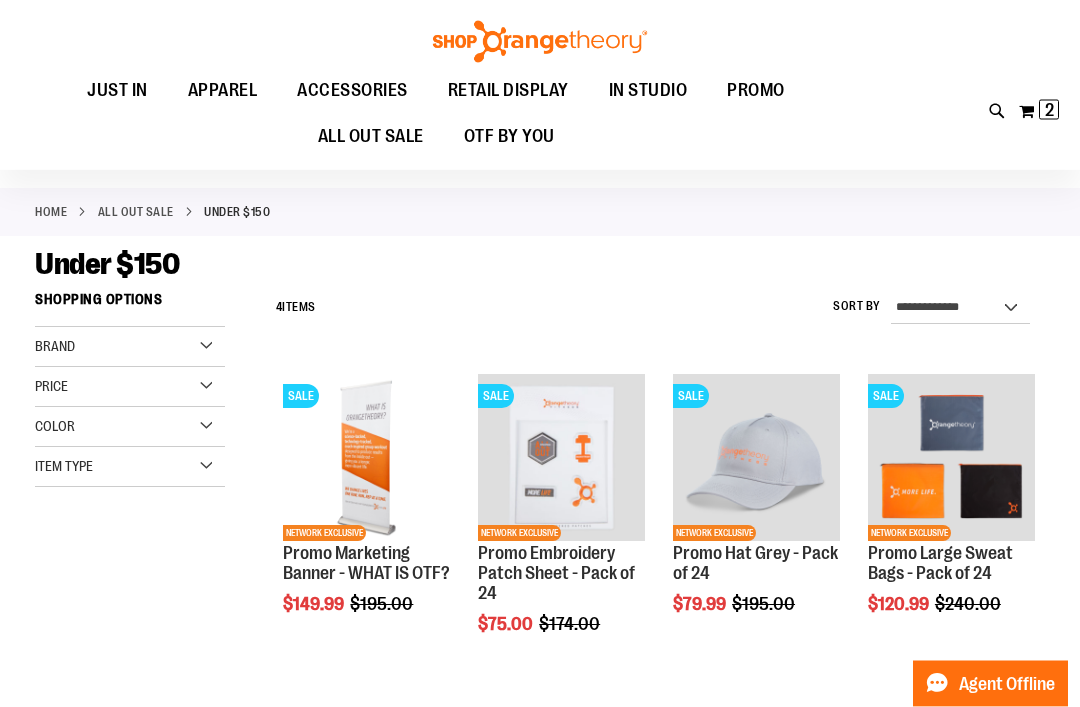 scroll, scrollTop: 0, scrollLeft: 0, axis: both 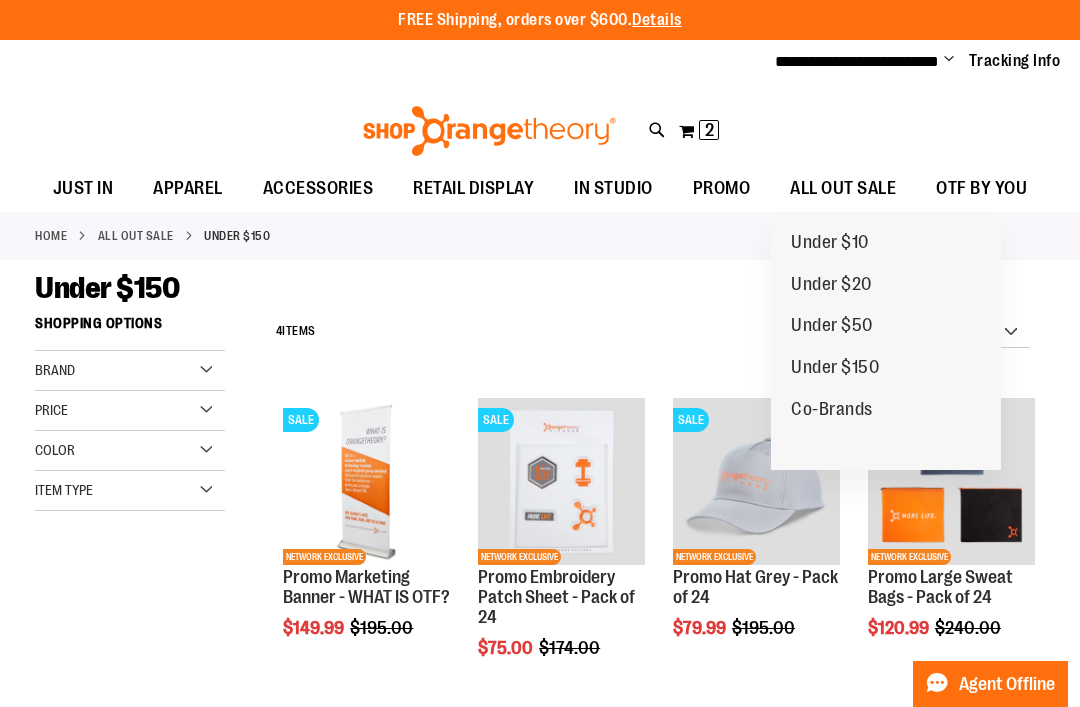 click on "Under $20" at bounding box center [831, 286] 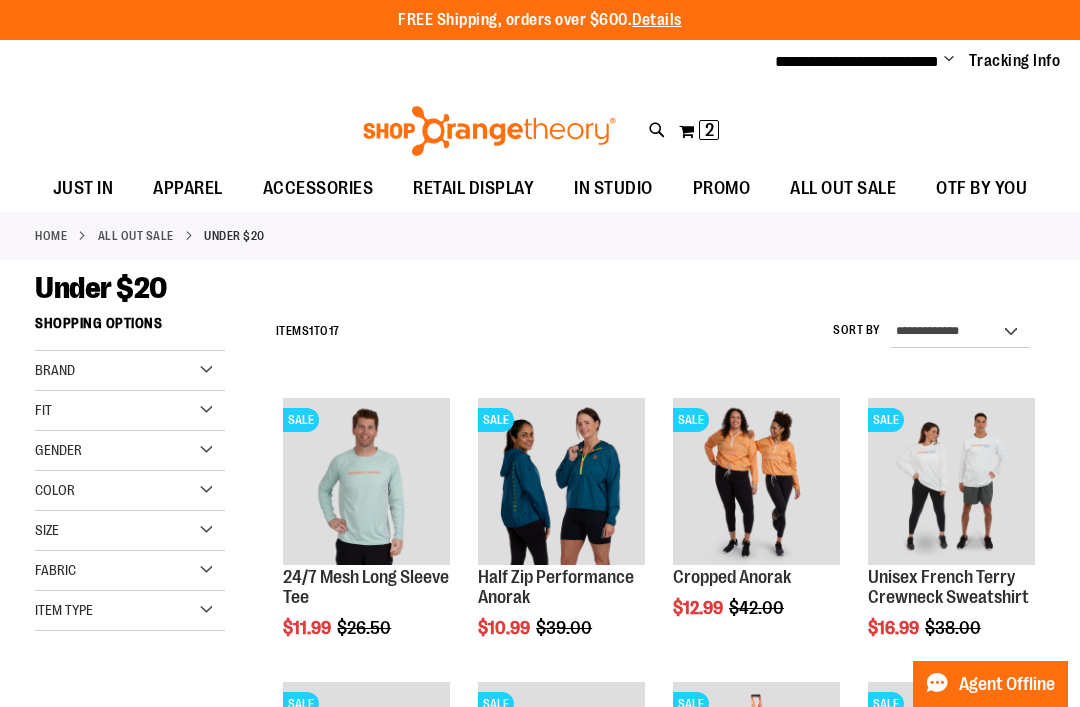 scroll, scrollTop: 0, scrollLeft: 0, axis: both 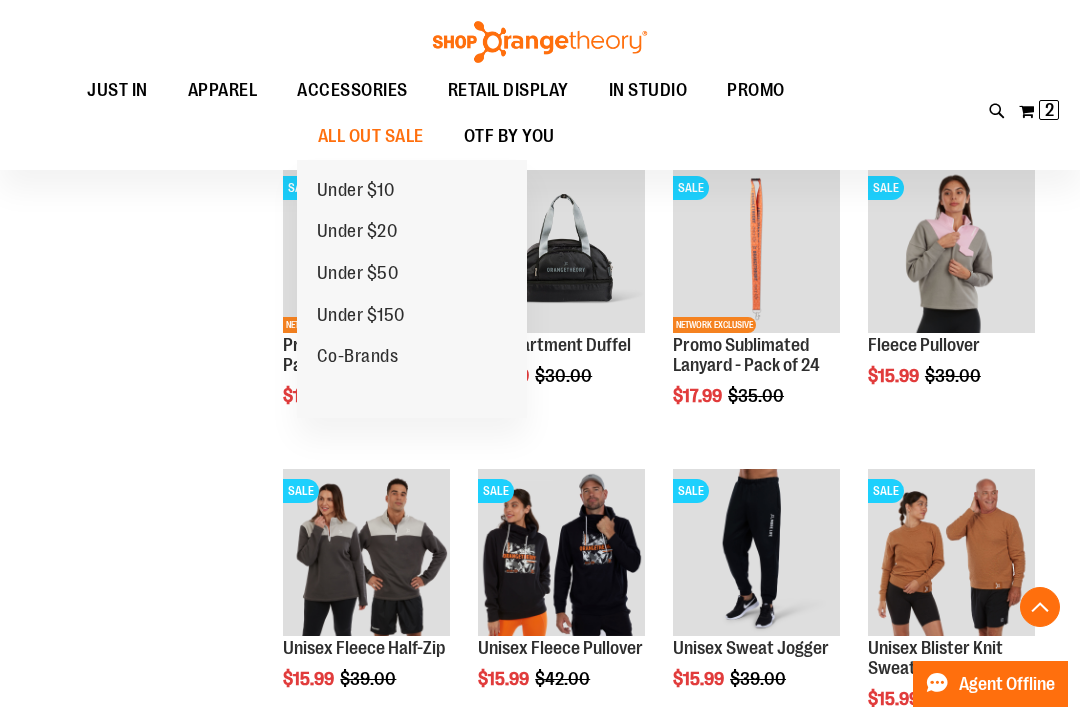 click on "Under $50" at bounding box center (358, 275) 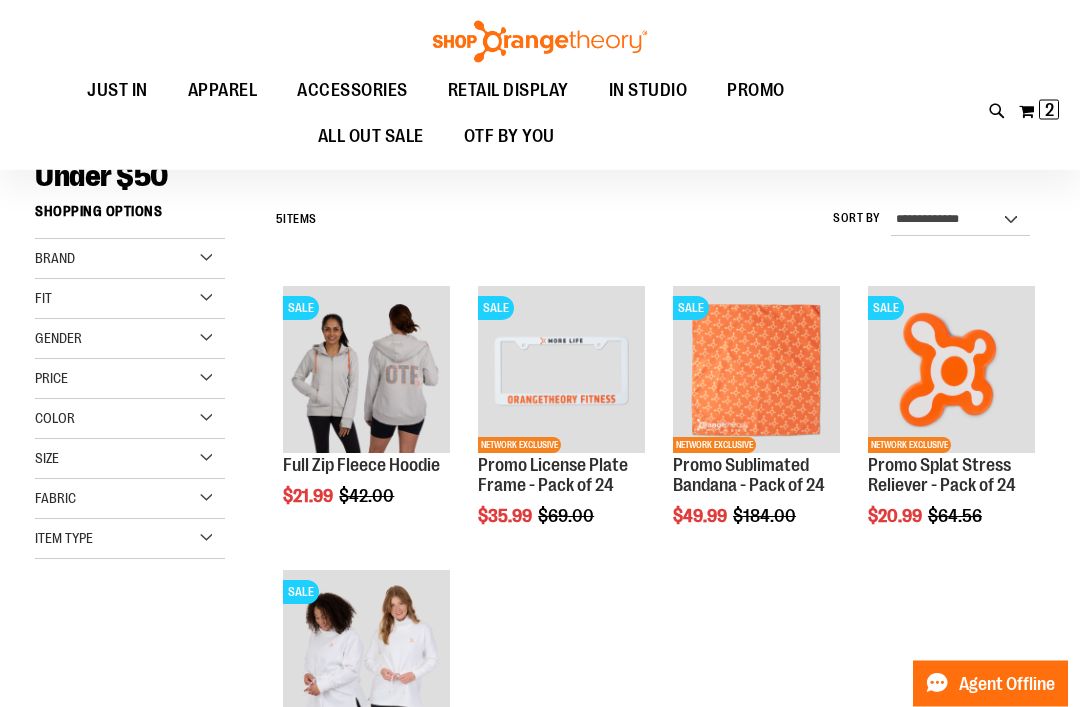 scroll, scrollTop: 0, scrollLeft: 0, axis: both 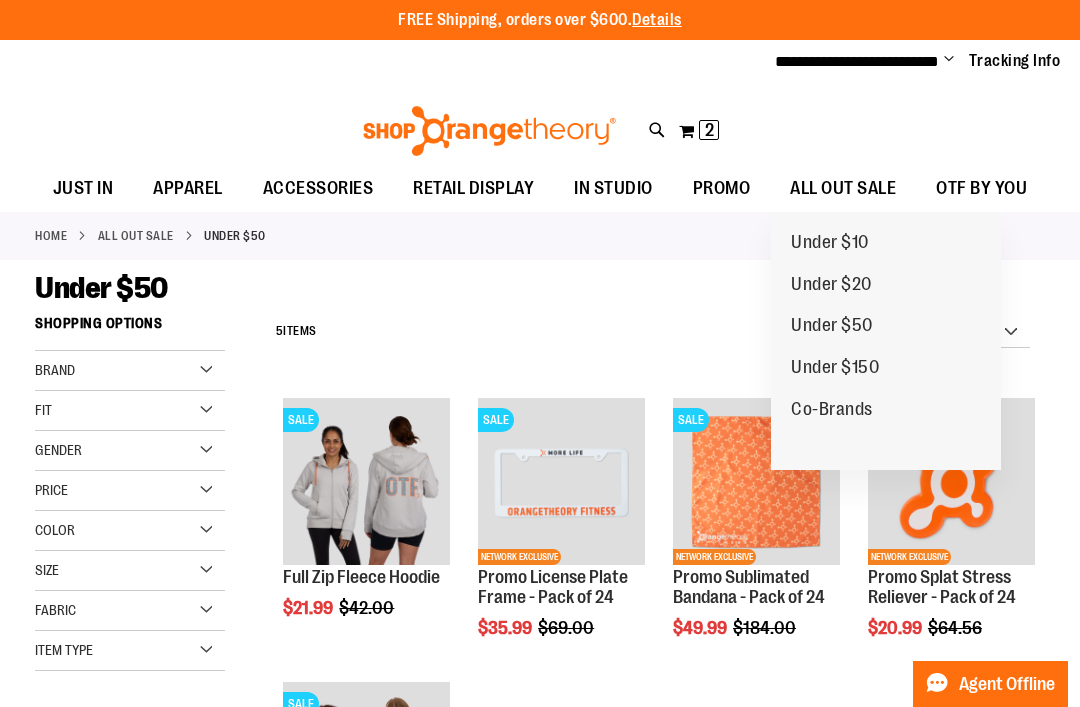 click on "Under $10" at bounding box center [830, 244] 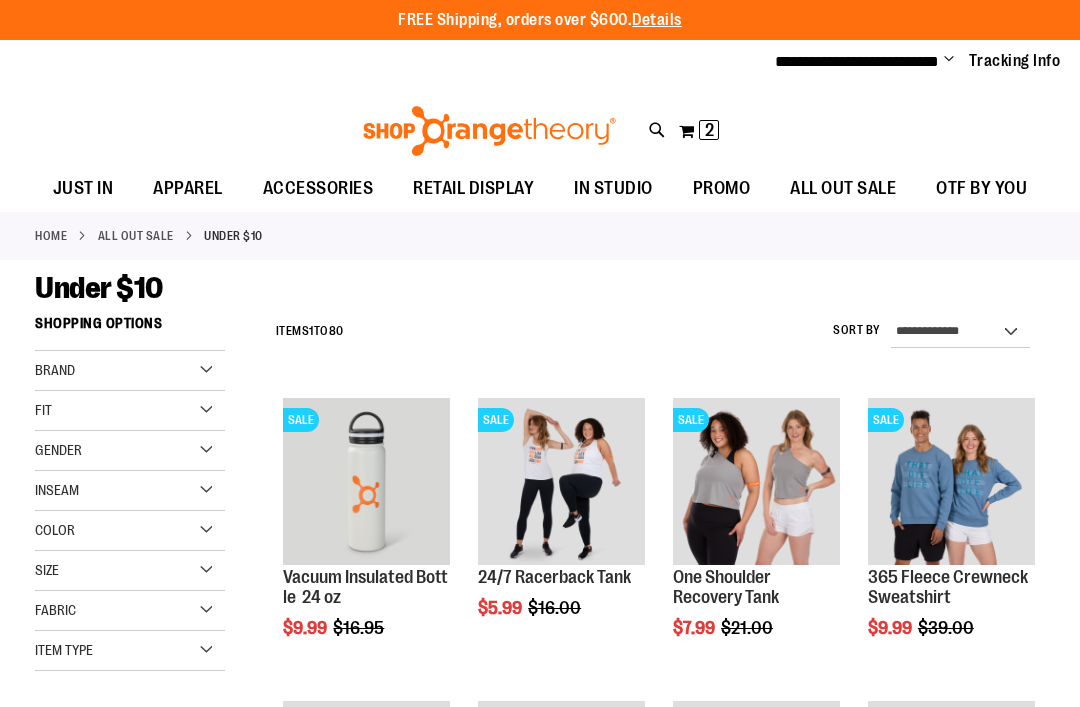 scroll, scrollTop: 0, scrollLeft: 0, axis: both 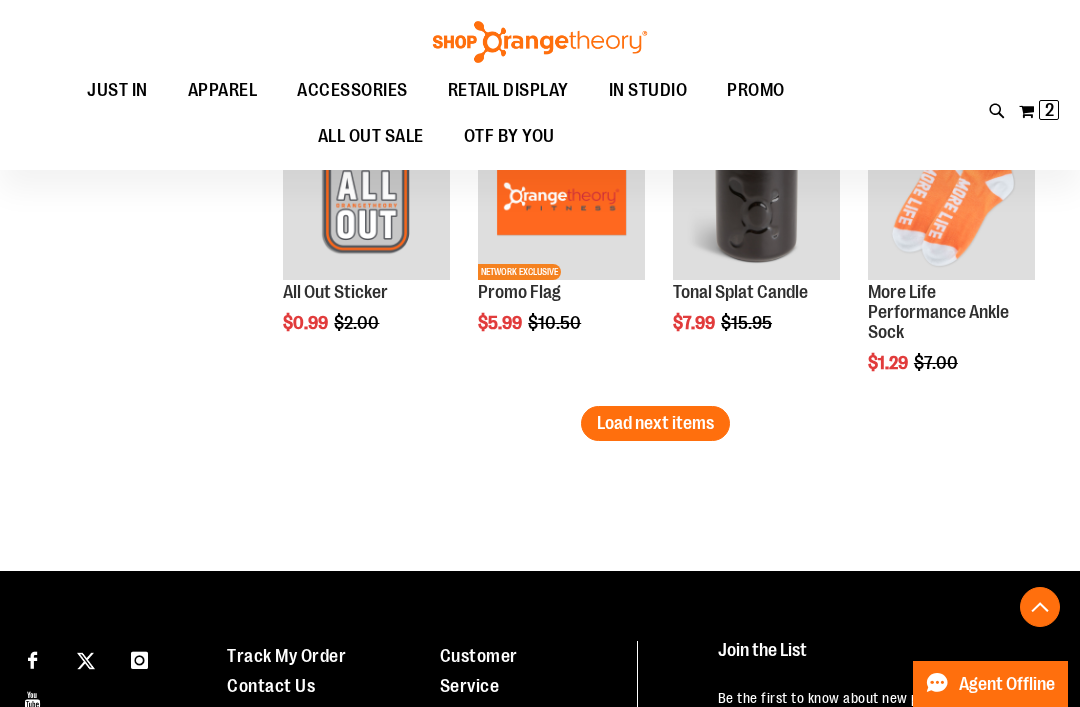 click on "Load next items" at bounding box center (655, 423) 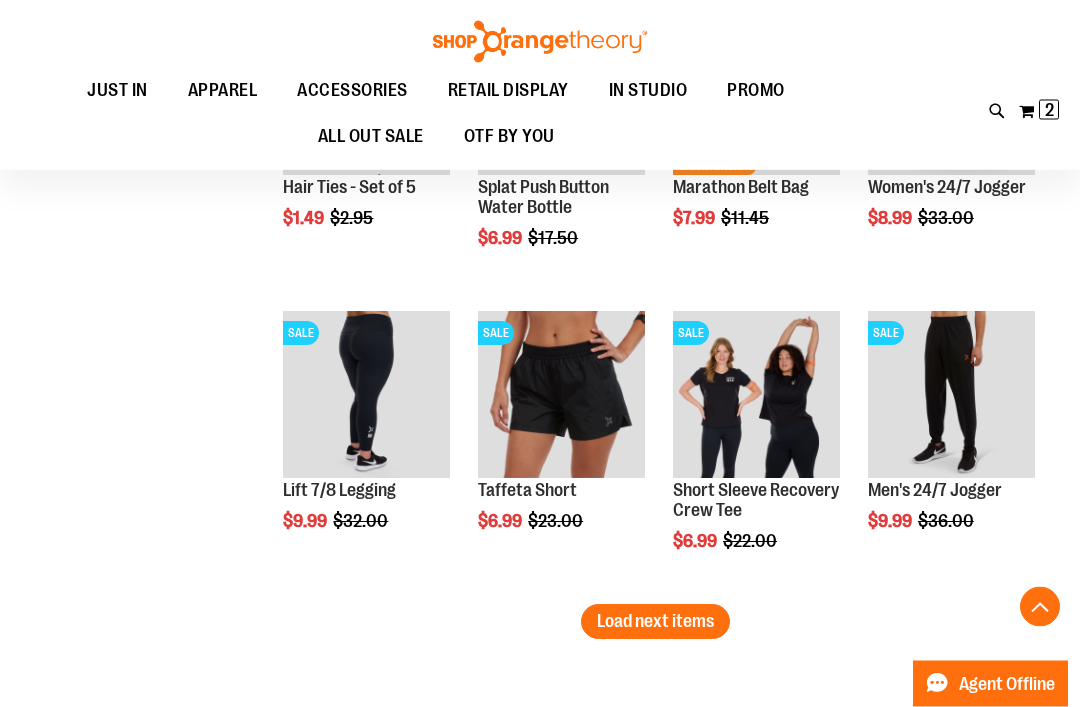 scroll, scrollTop: 3419, scrollLeft: 0, axis: vertical 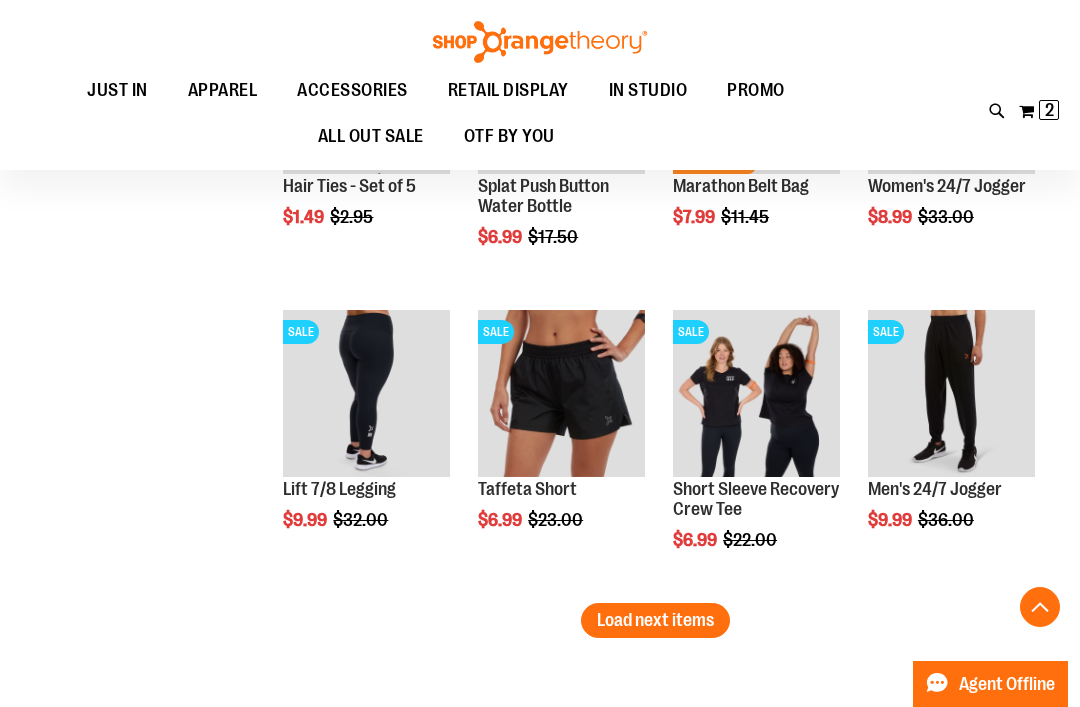 click on "Load next items" at bounding box center (655, 620) 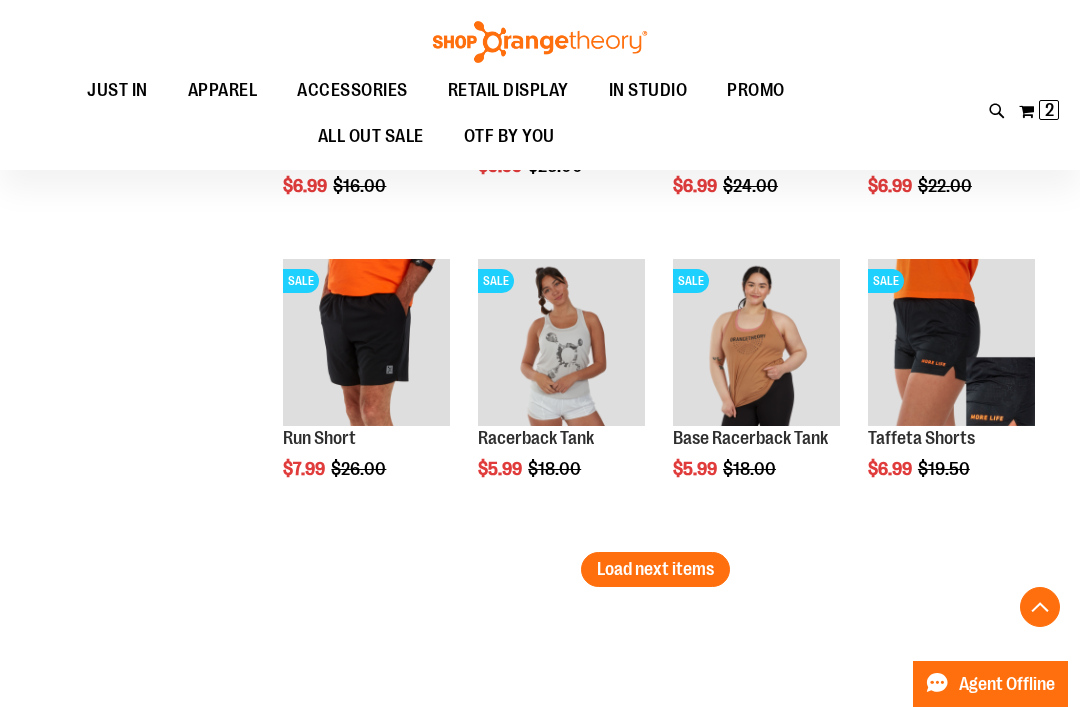 scroll, scrollTop: 4383, scrollLeft: 0, axis: vertical 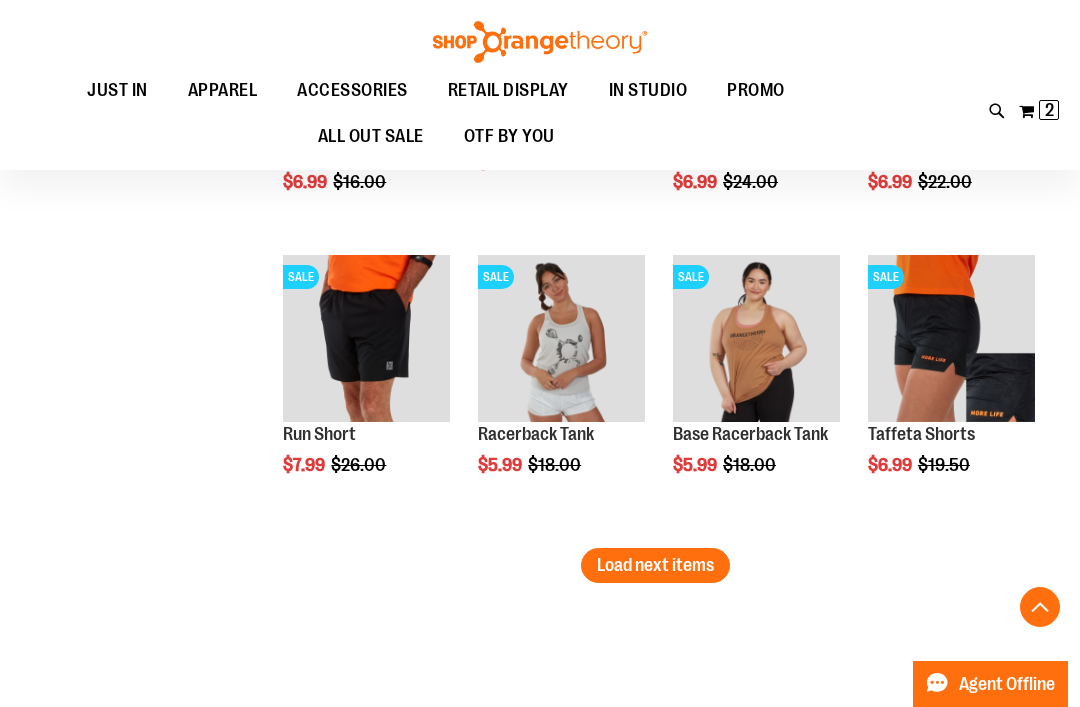 click on "Load next items" at bounding box center [655, 565] 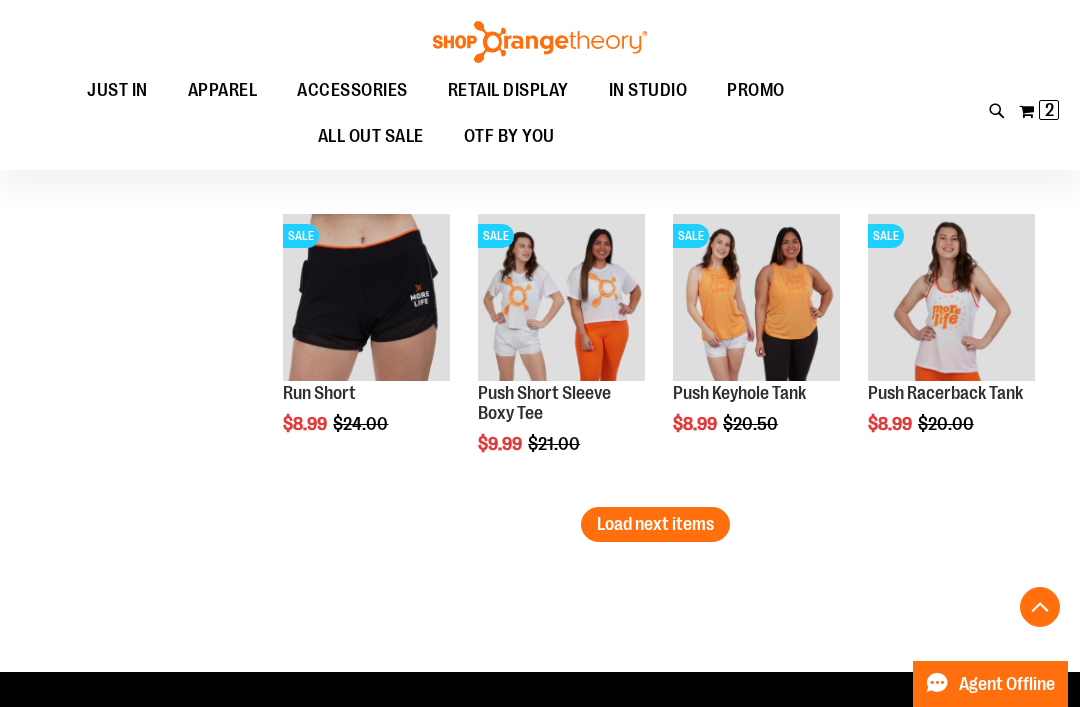 scroll, scrollTop: 5338, scrollLeft: 0, axis: vertical 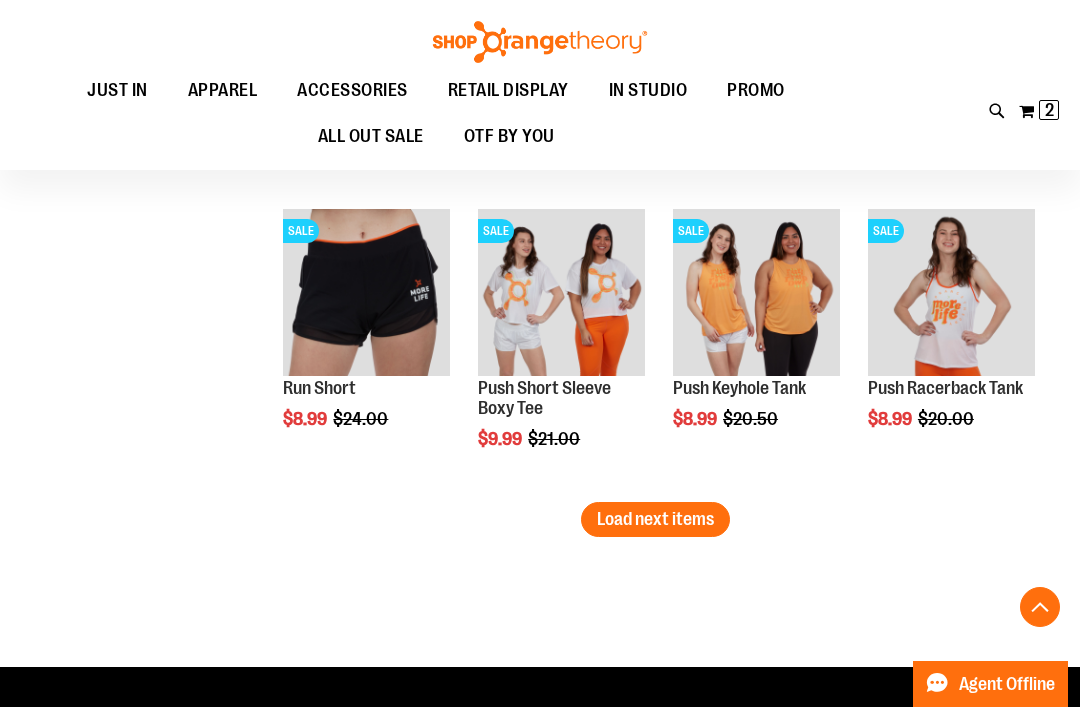click on "Load next items" at bounding box center [655, 519] 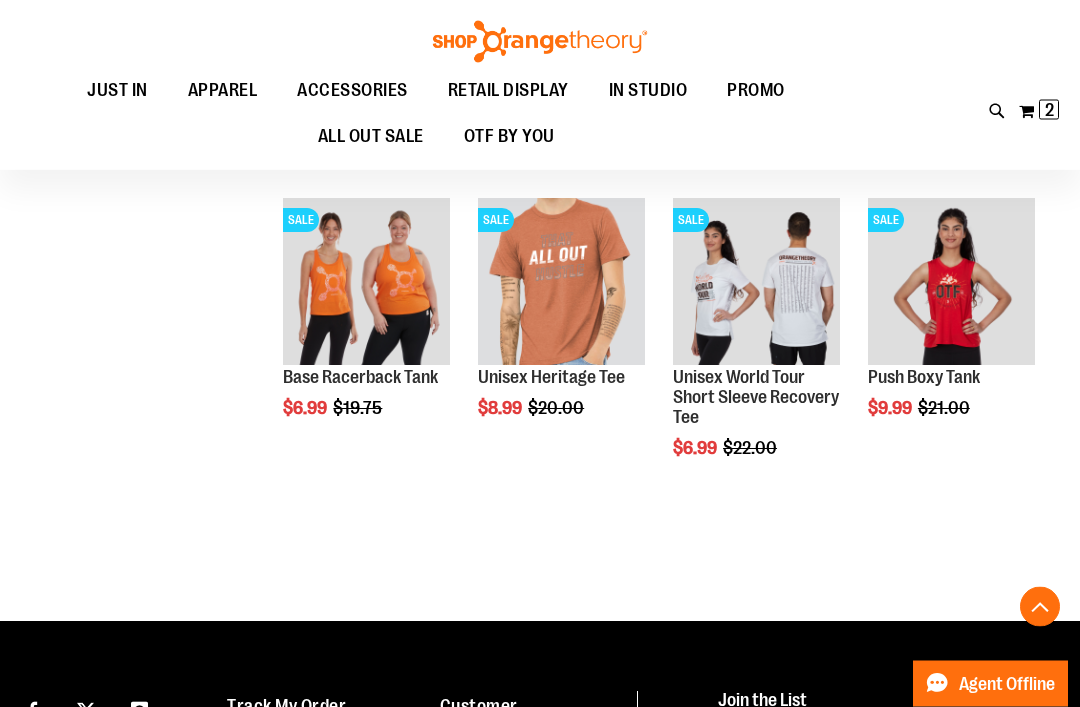 scroll, scrollTop: 5996, scrollLeft: 0, axis: vertical 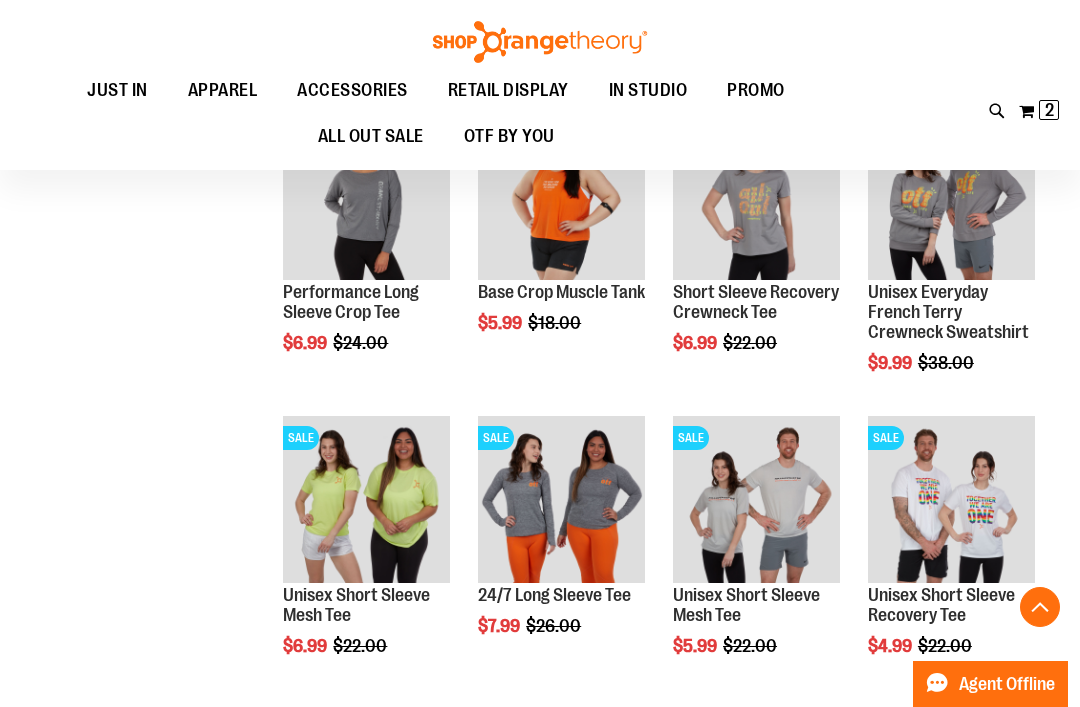 click on "Quickview" at bounding box center [525, 822] 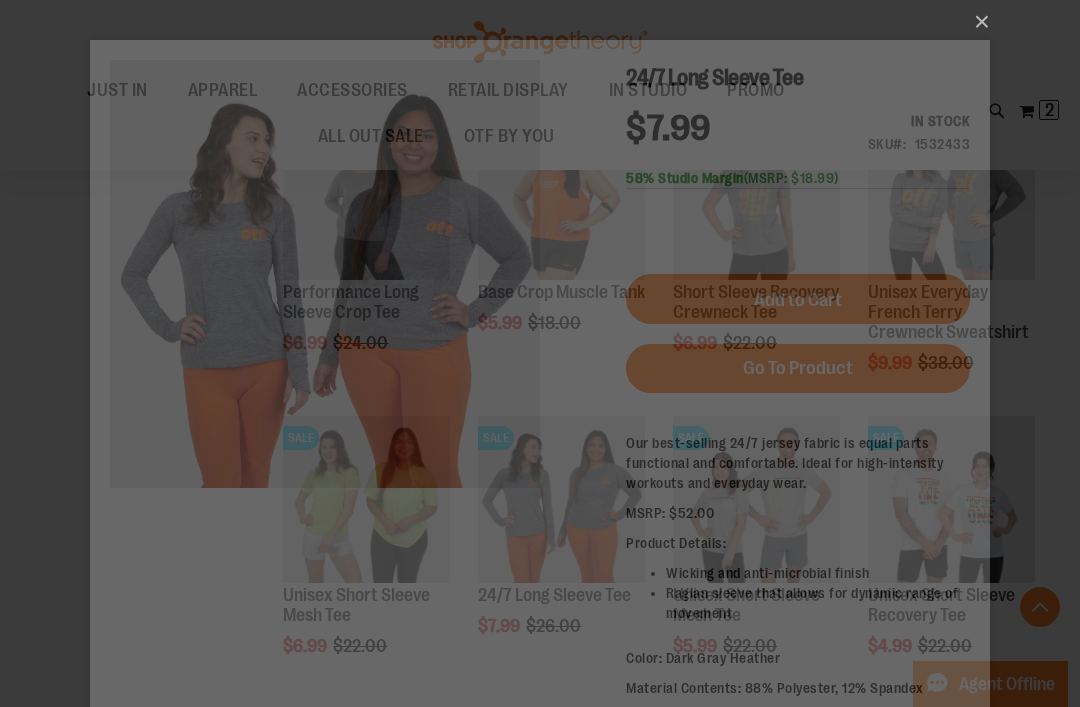 scroll, scrollTop: 0, scrollLeft: 0, axis: both 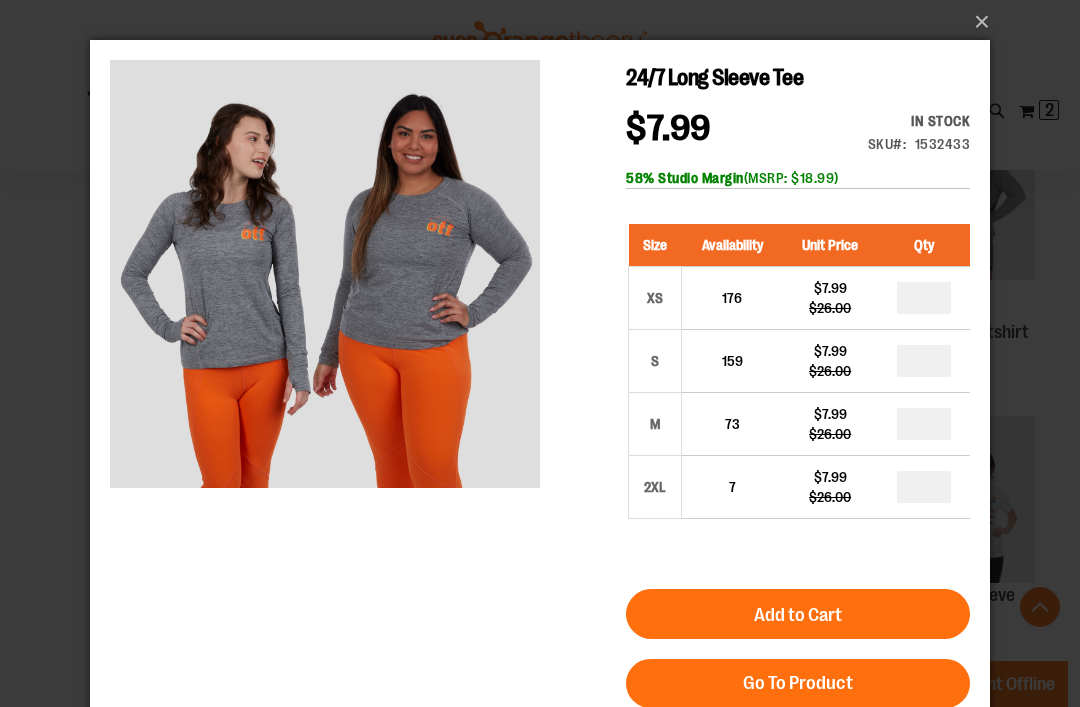 click on "×" at bounding box center [546, 22] 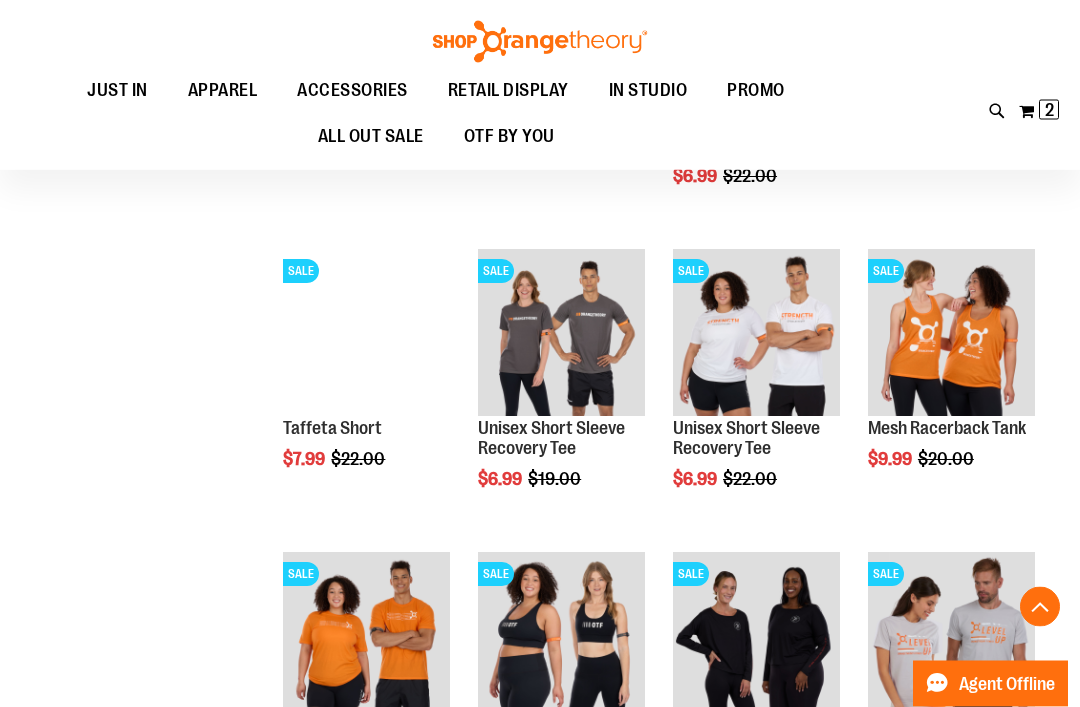 scroll, scrollTop: 3765, scrollLeft: 0, axis: vertical 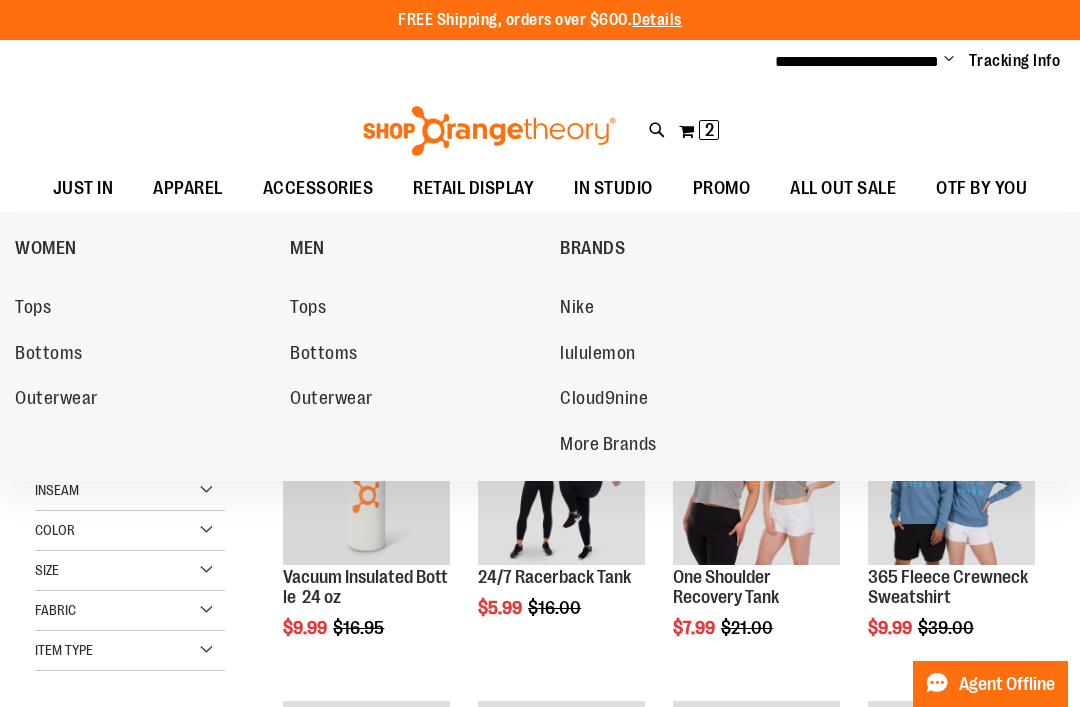 click on "Tops" at bounding box center (33, 309) 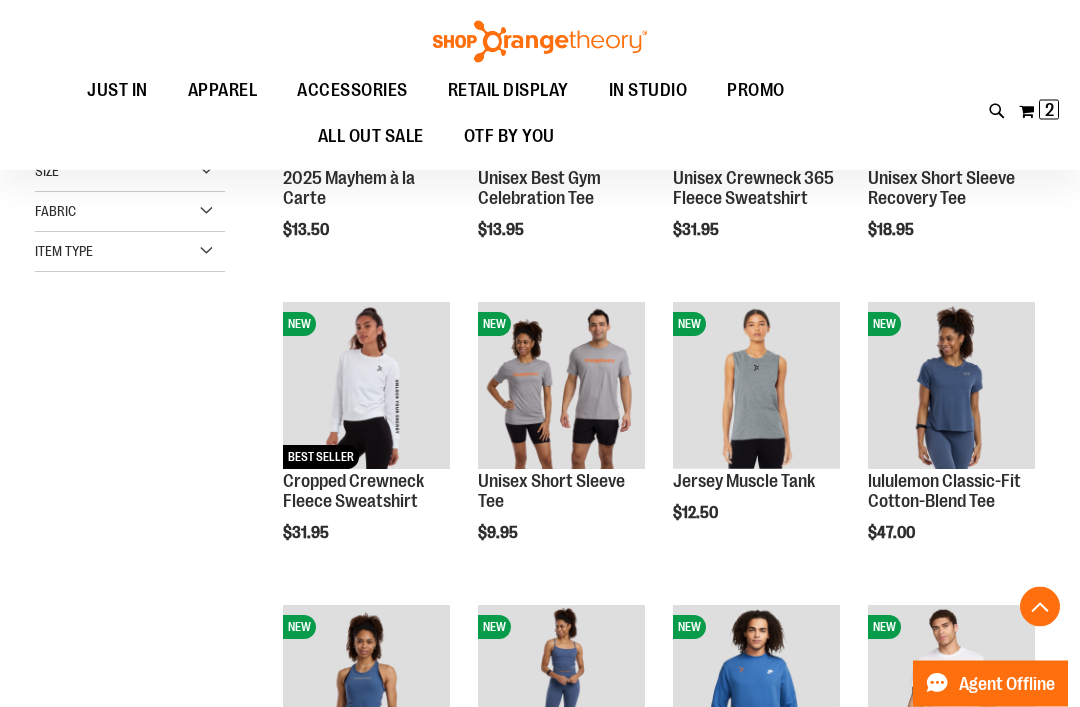 scroll, scrollTop: 397, scrollLeft: 0, axis: vertical 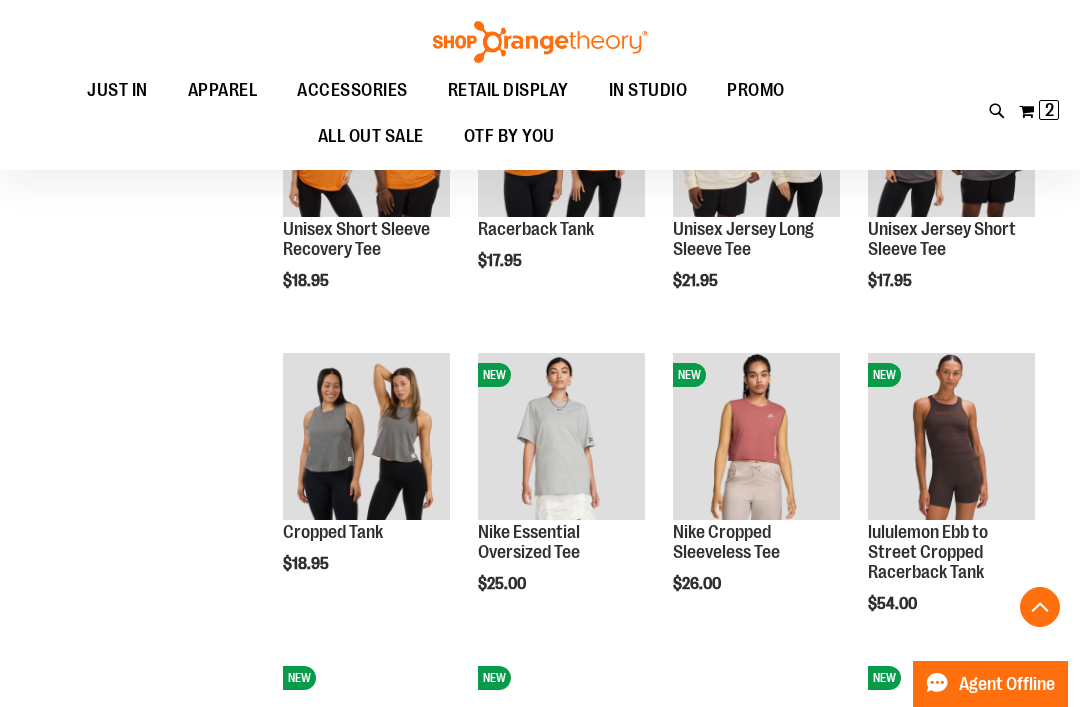 click on "Quickview" at bounding box center (525, 779) 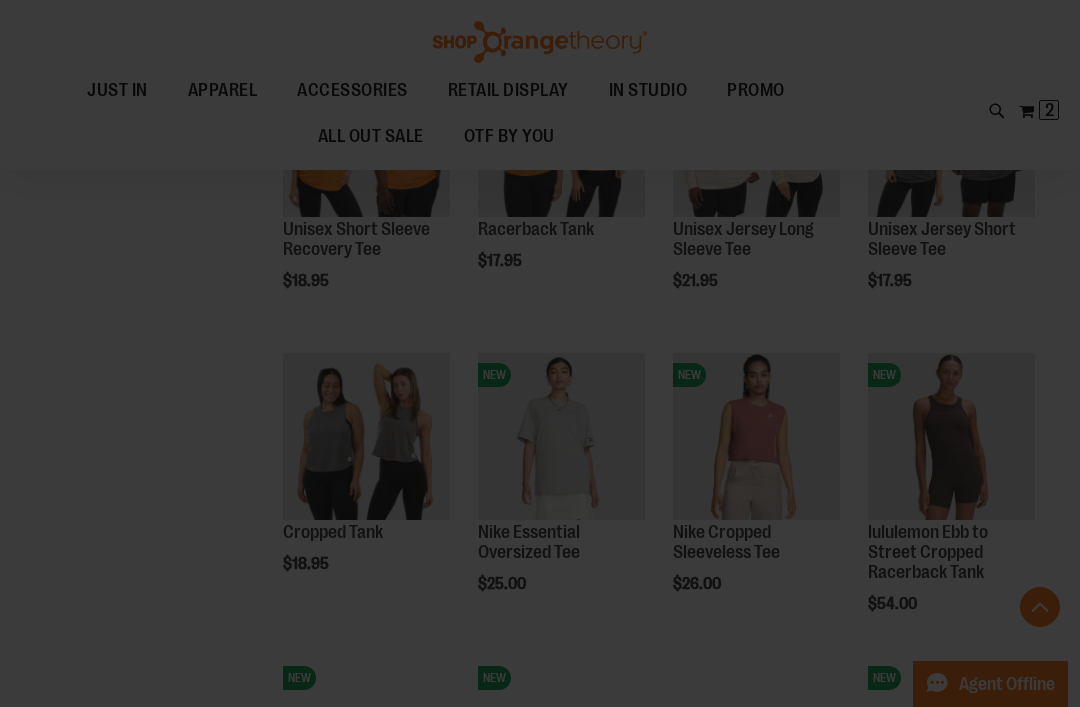scroll, scrollTop: 0, scrollLeft: 0, axis: both 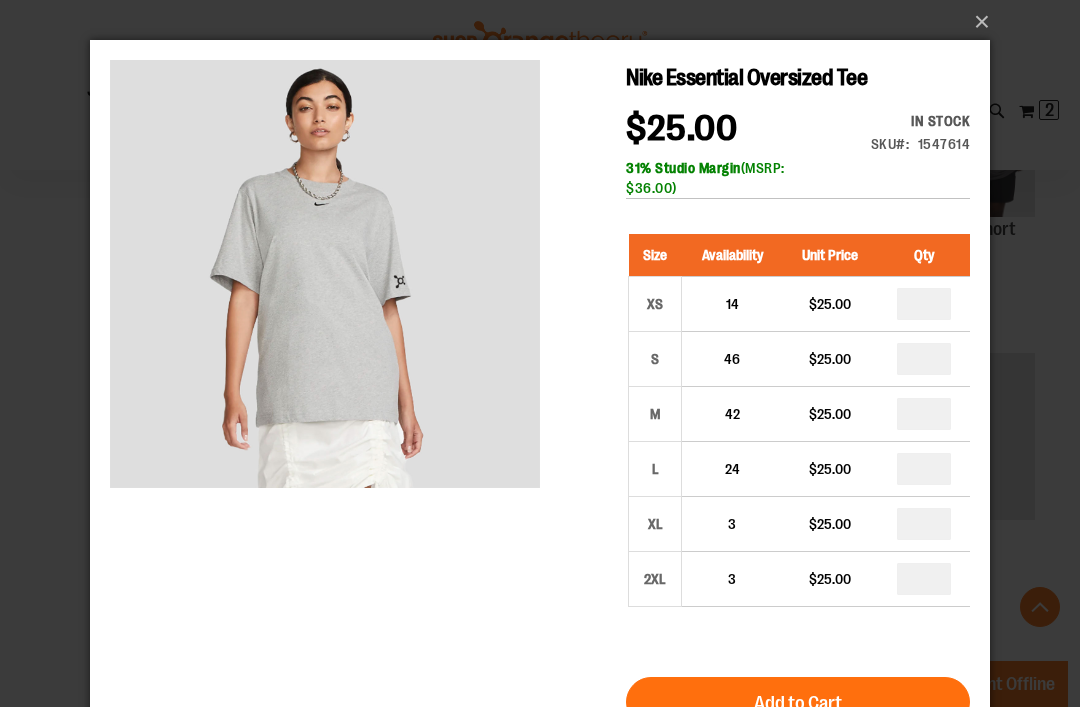 click on "×" at bounding box center (546, 22) 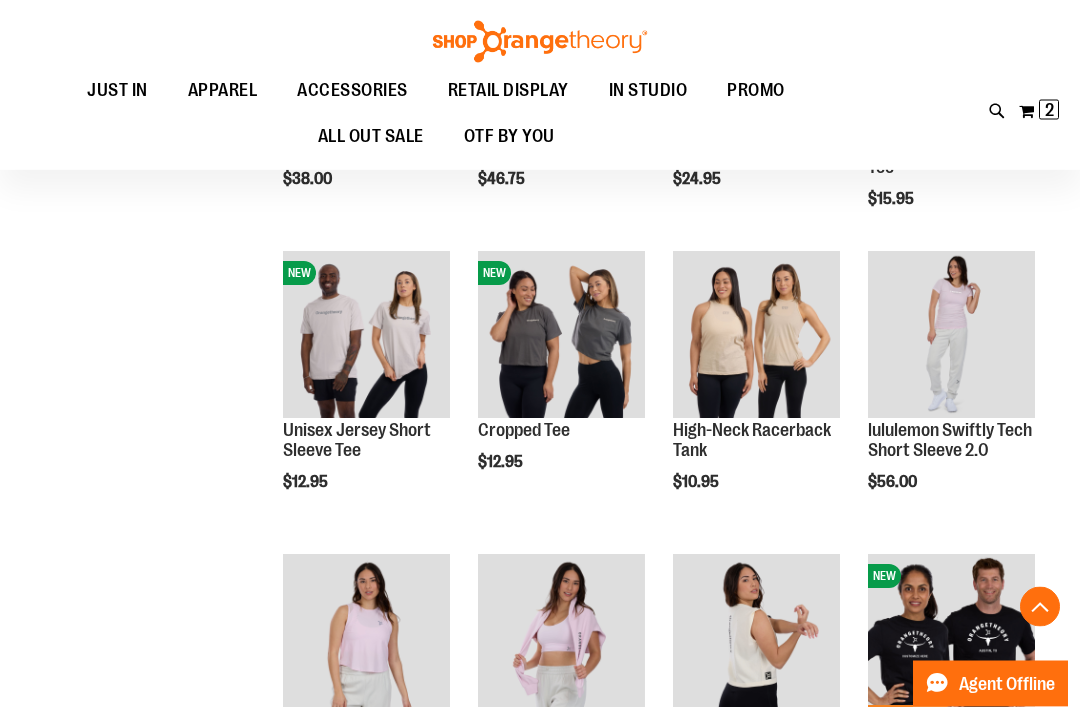scroll, scrollTop: 2266, scrollLeft: 0, axis: vertical 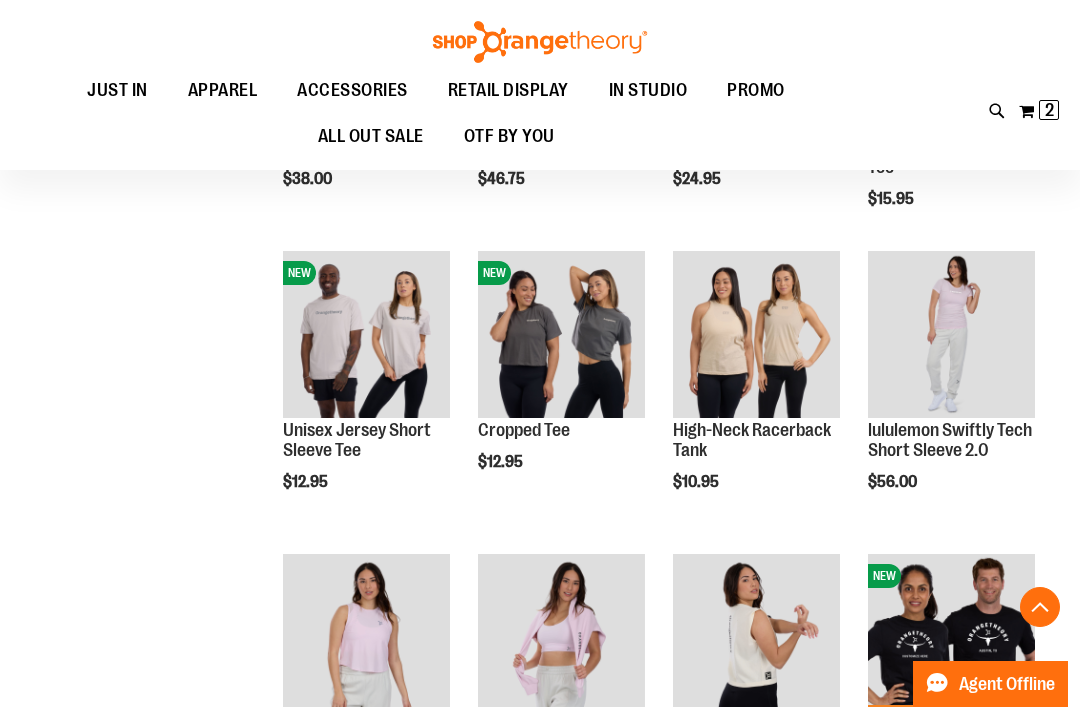 click on "Quickview" at bounding box center [720, 677] 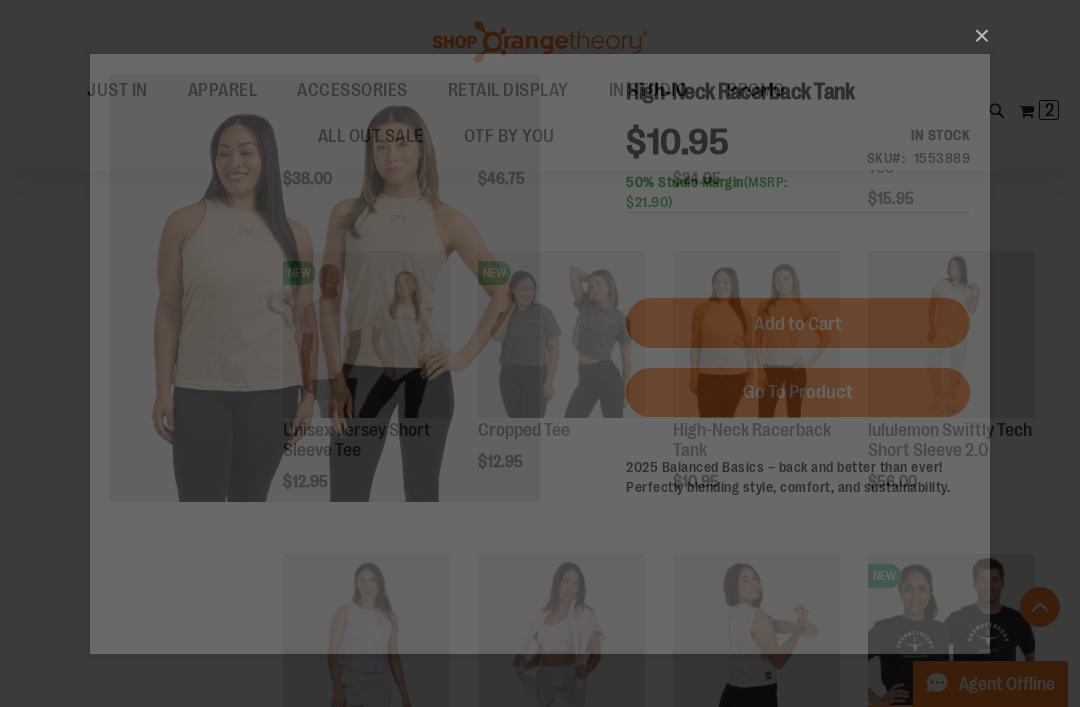 scroll, scrollTop: 0, scrollLeft: 0, axis: both 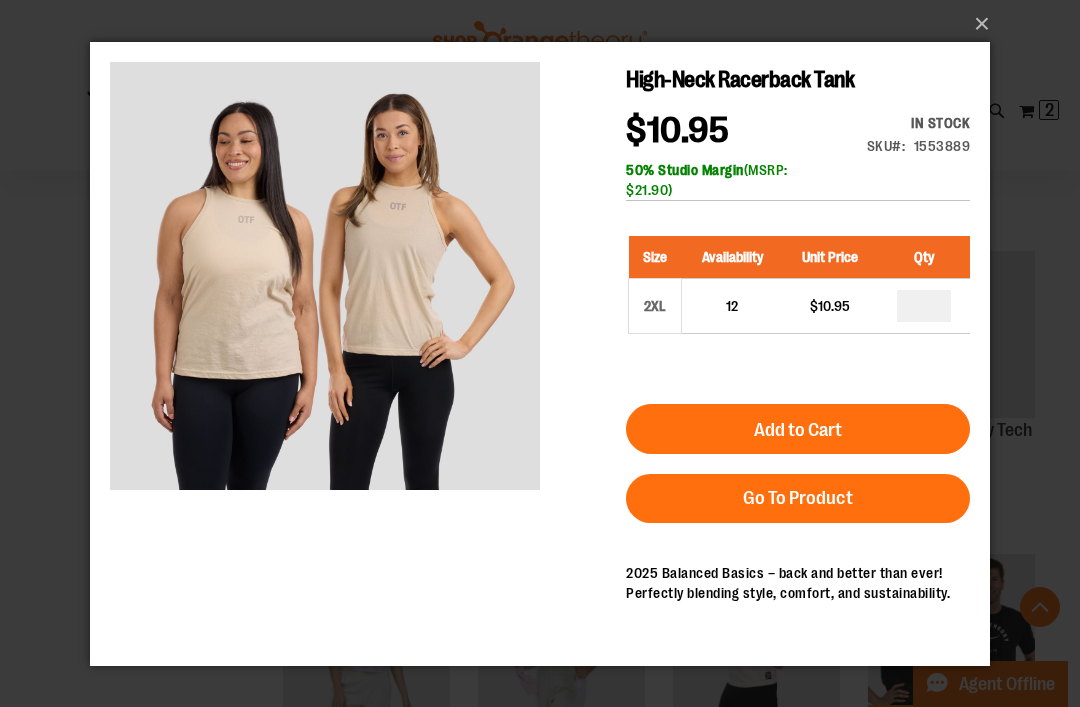 click on "×" at bounding box center [546, 24] 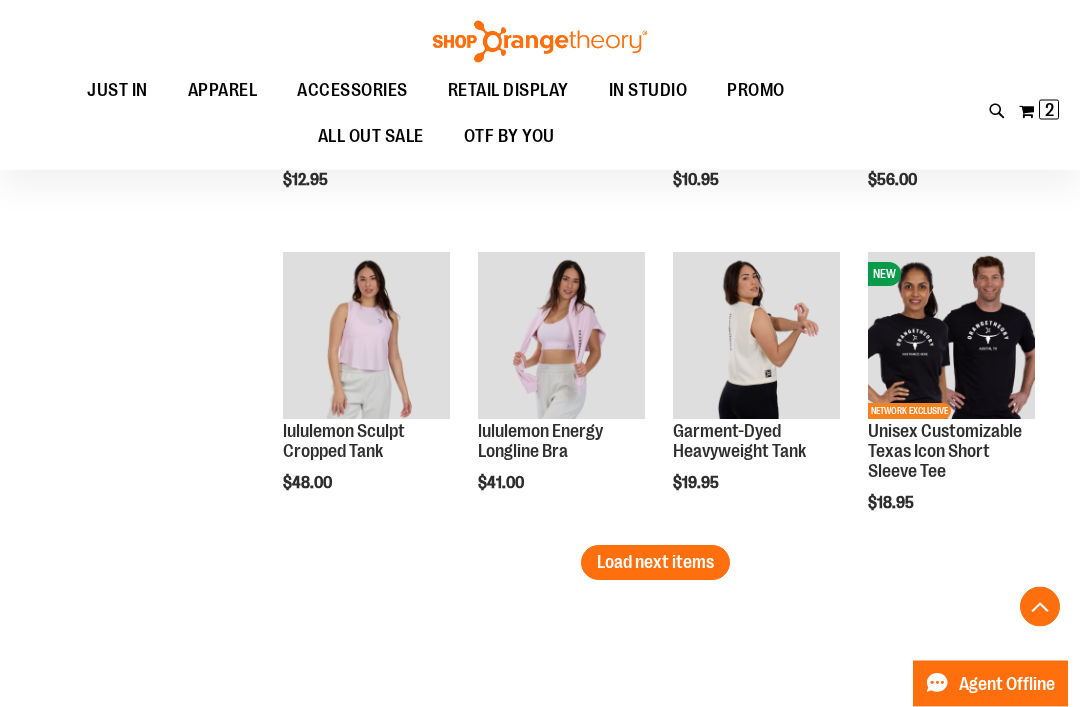 scroll, scrollTop: 2568, scrollLeft: 0, axis: vertical 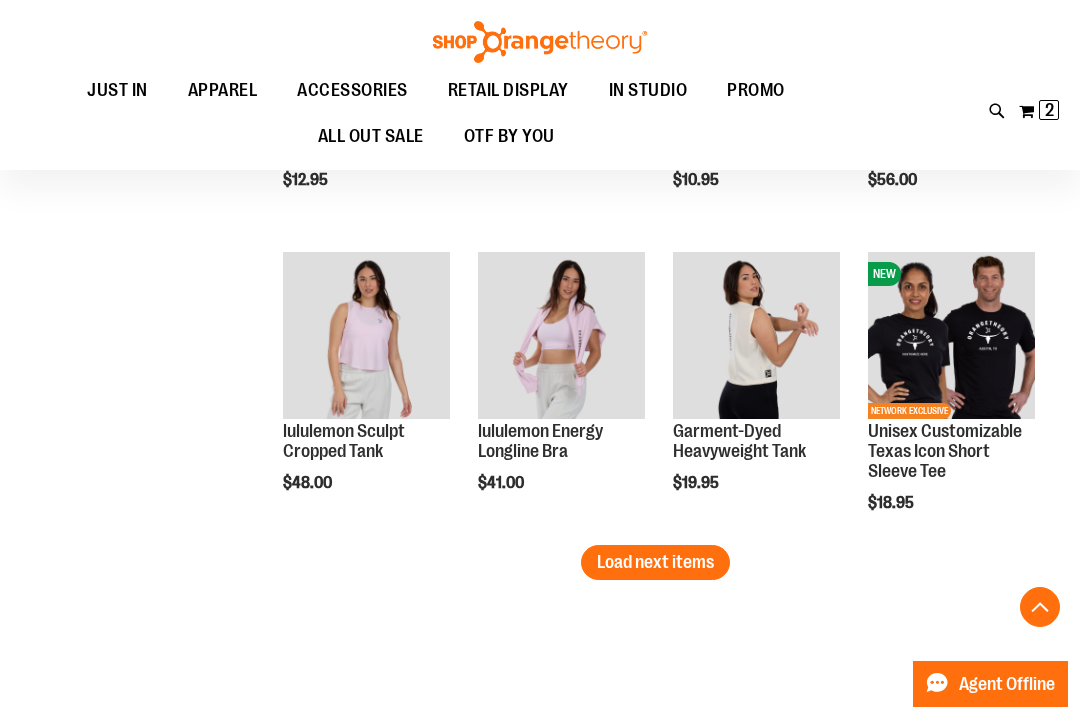 click on "Load next items" at bounding box center (655, 562) 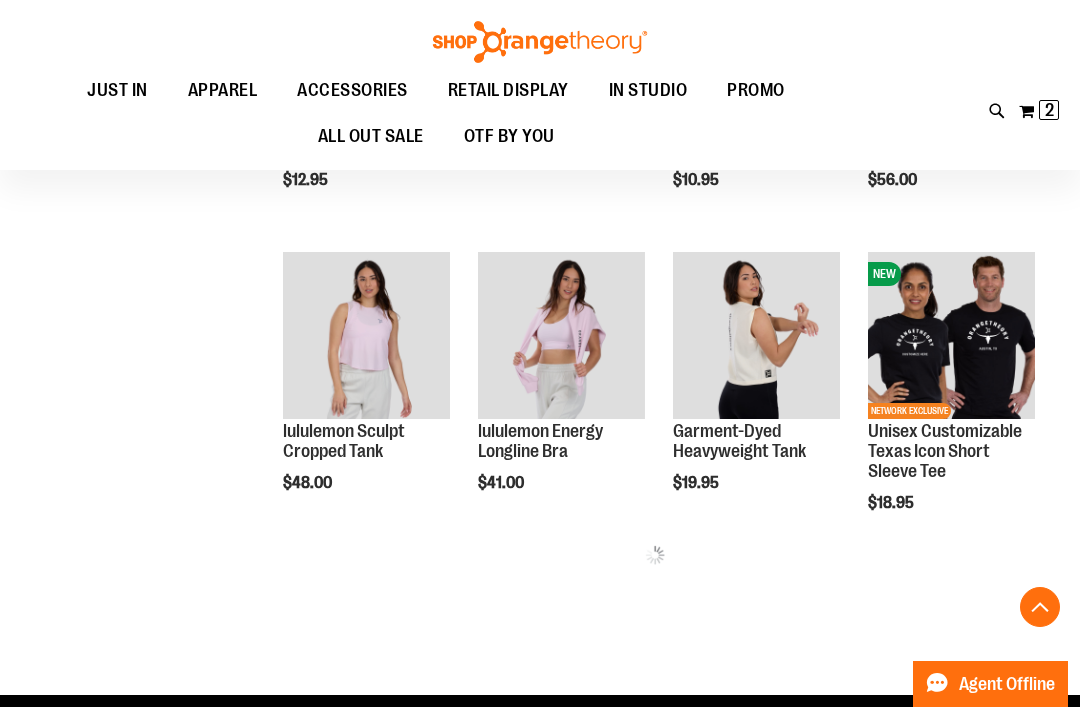 click on "Quickview" at bounding box center (720, 678) 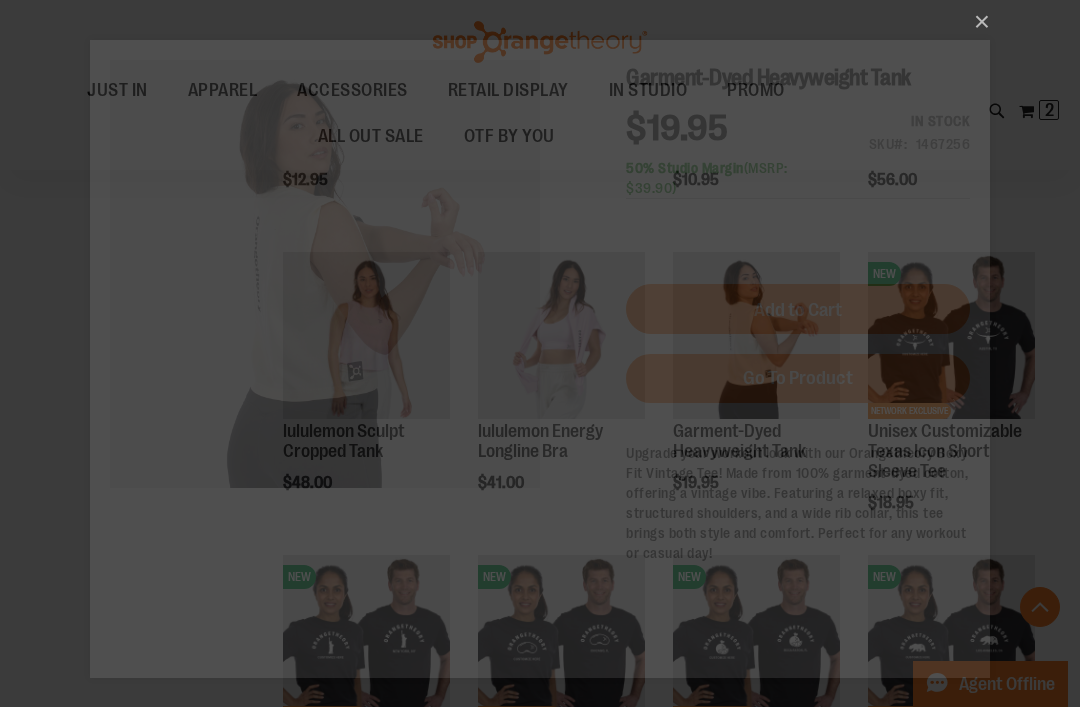 scroll, scrollTop: 0, scrollLeft: 0, axis: both 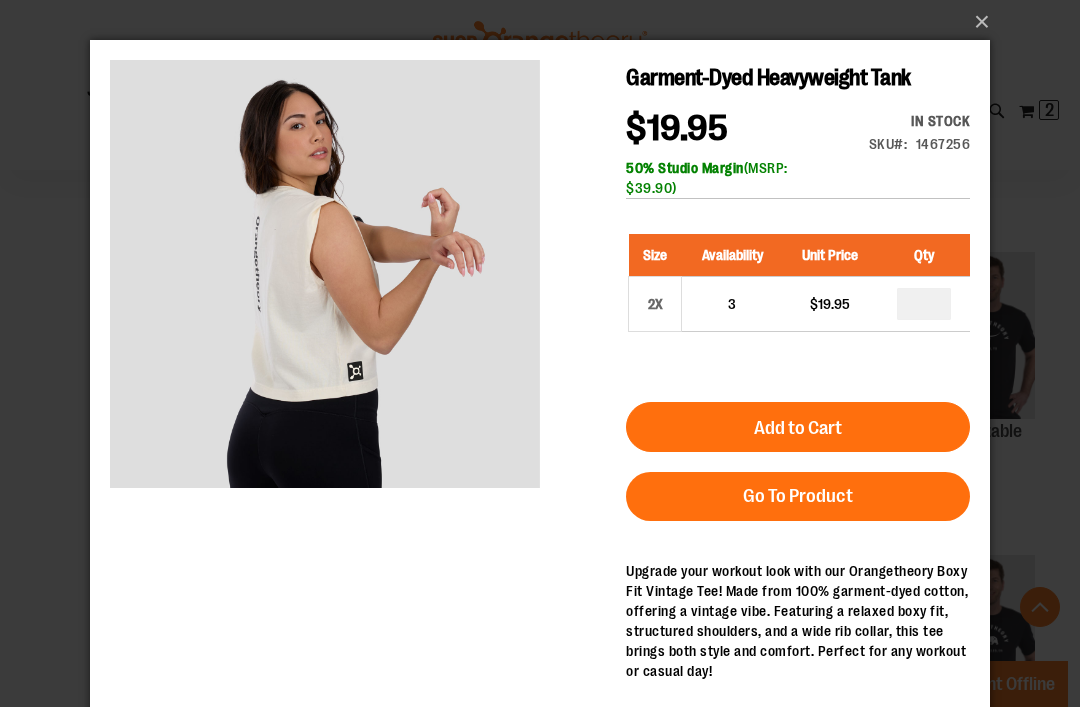 click on "×" at bounding box center (546, 22) 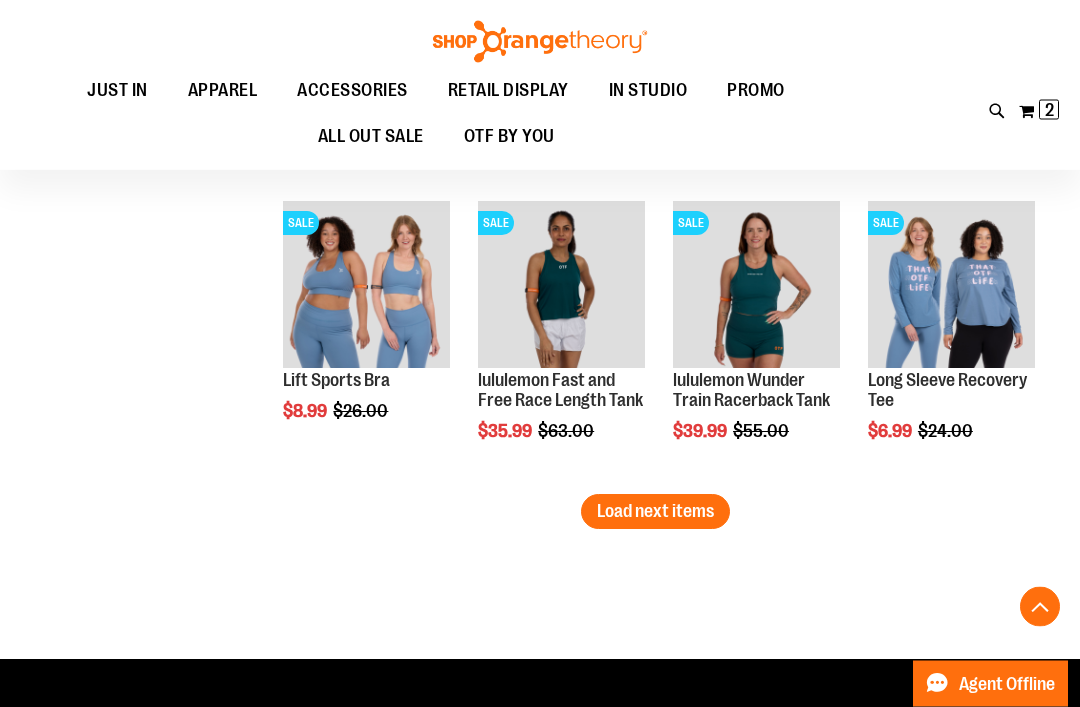 scroll, scrollTop: 3531, scrollLeft: 0, axis: vertical 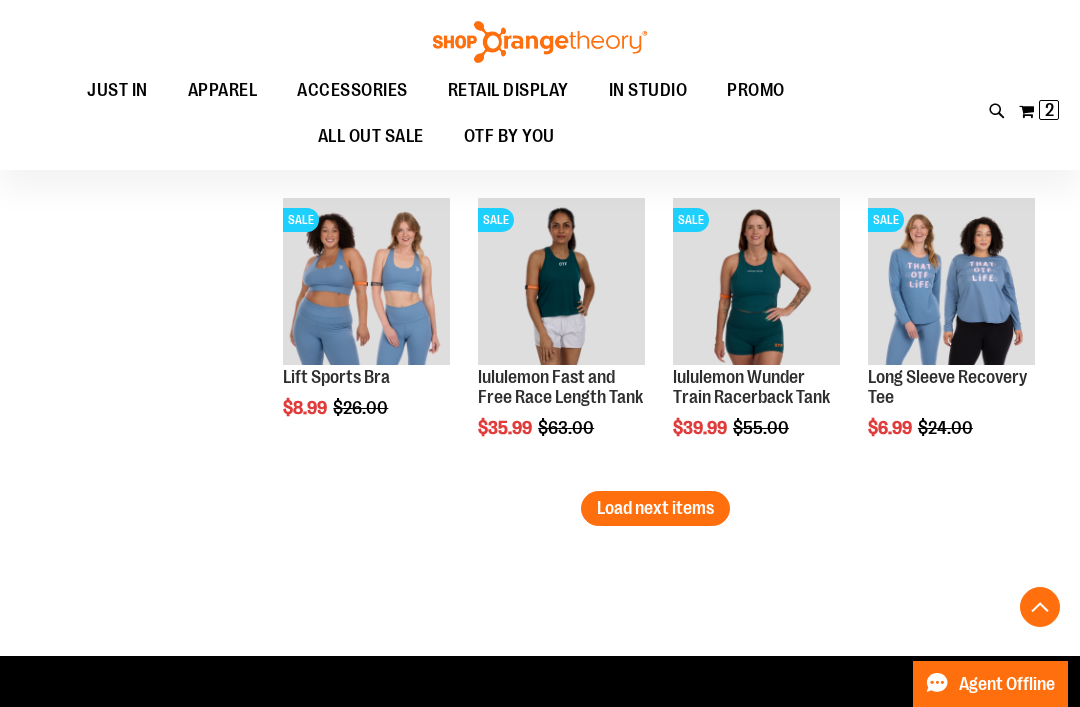 click on "Load next items" at bounding box center [655, 508] 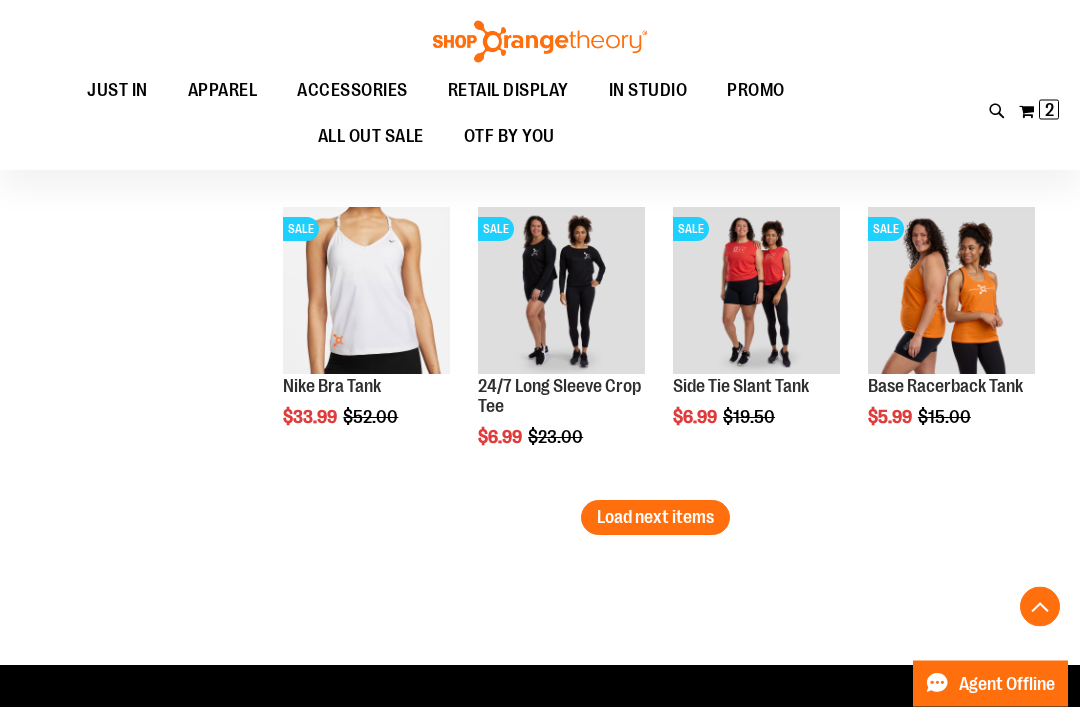 scroll, scrollTop: 4432, scrollLeft: 0, axis: vertical 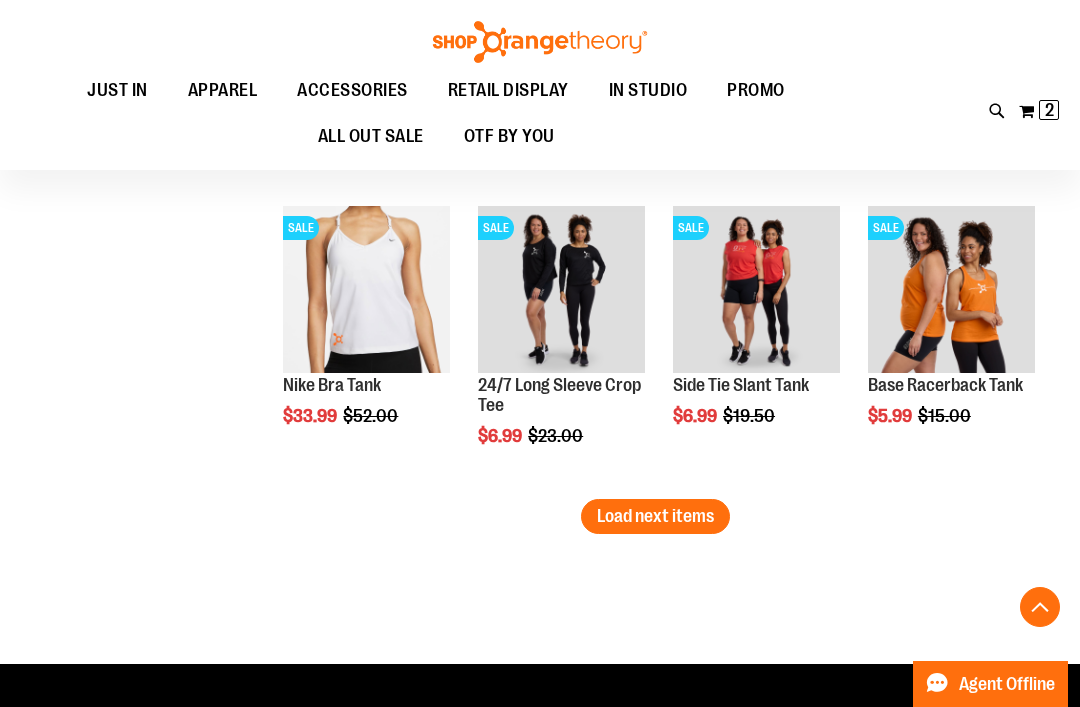 click on "Load next items" at bounding box center (655, 516) 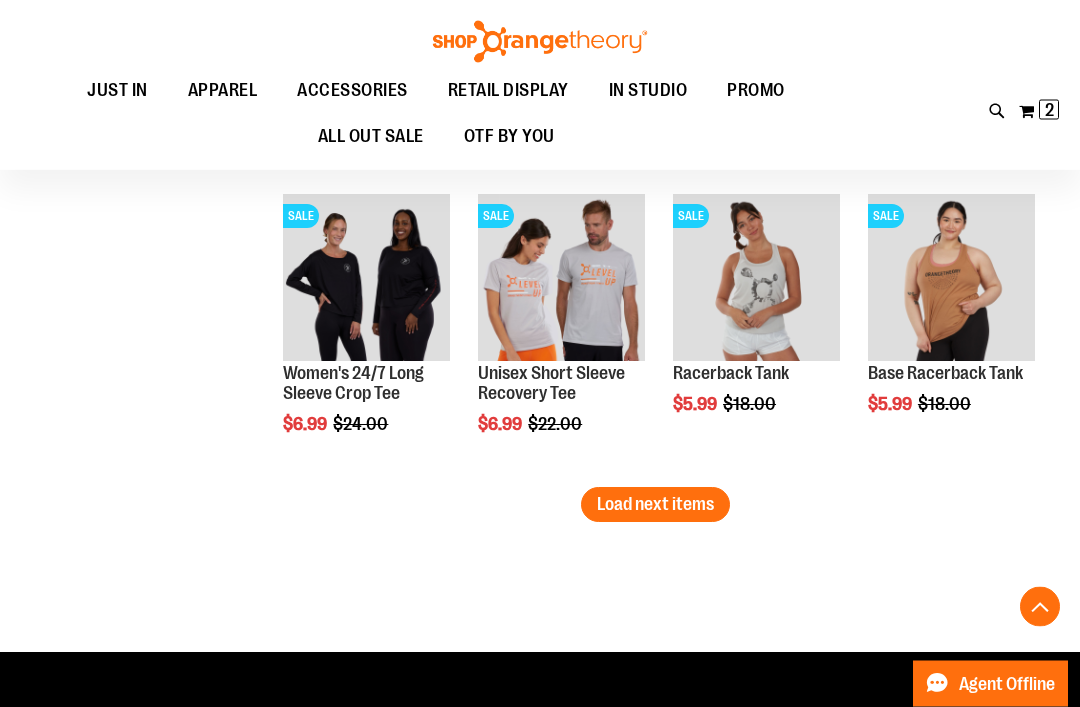 scroll, scrollTop: 5353, scrollLeft: 0, axis: vertical 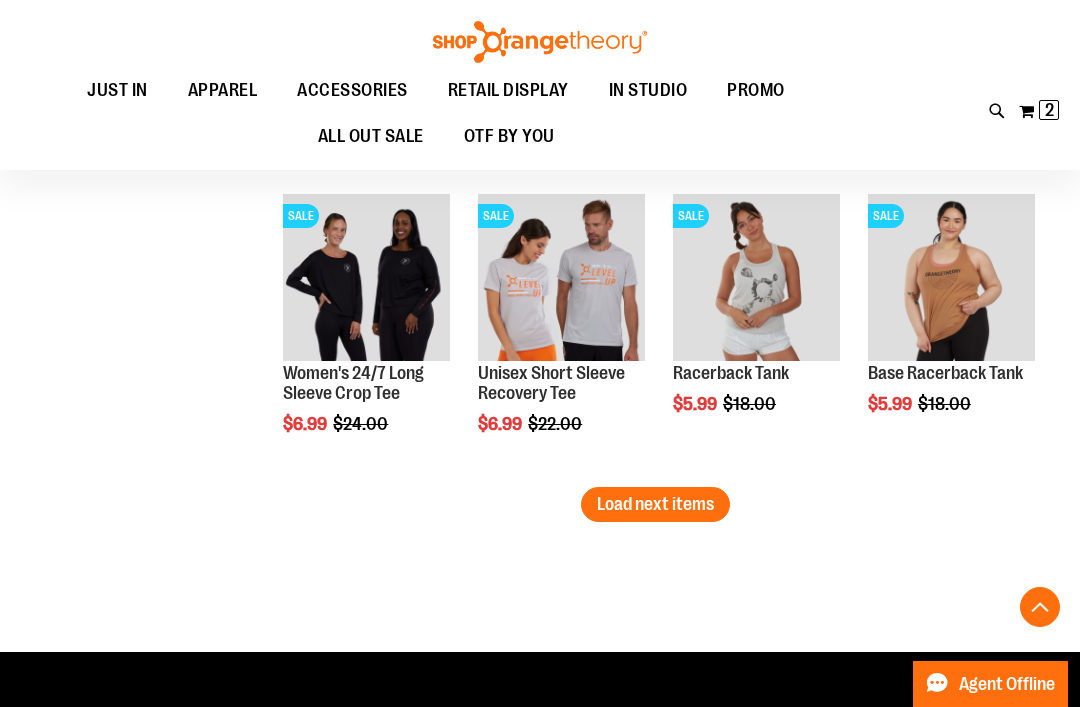 click on "Load next items" at bounding box center [655, 504] 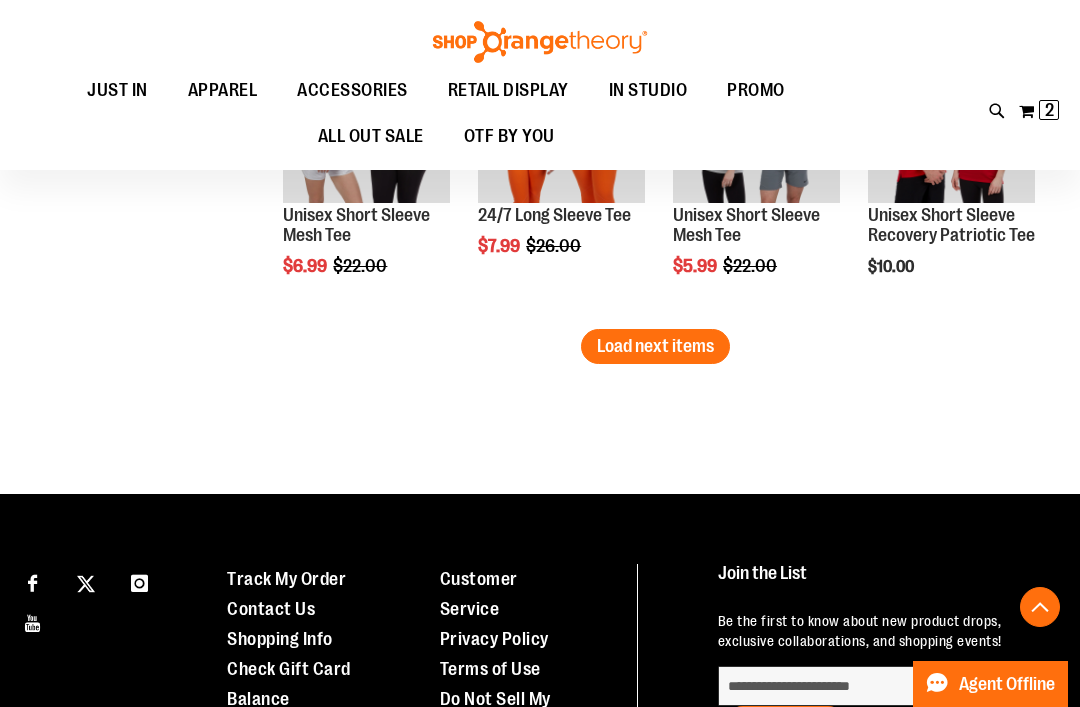 scroll, scrollTop: 6456, scrollLeft: 0, axis: vertical 